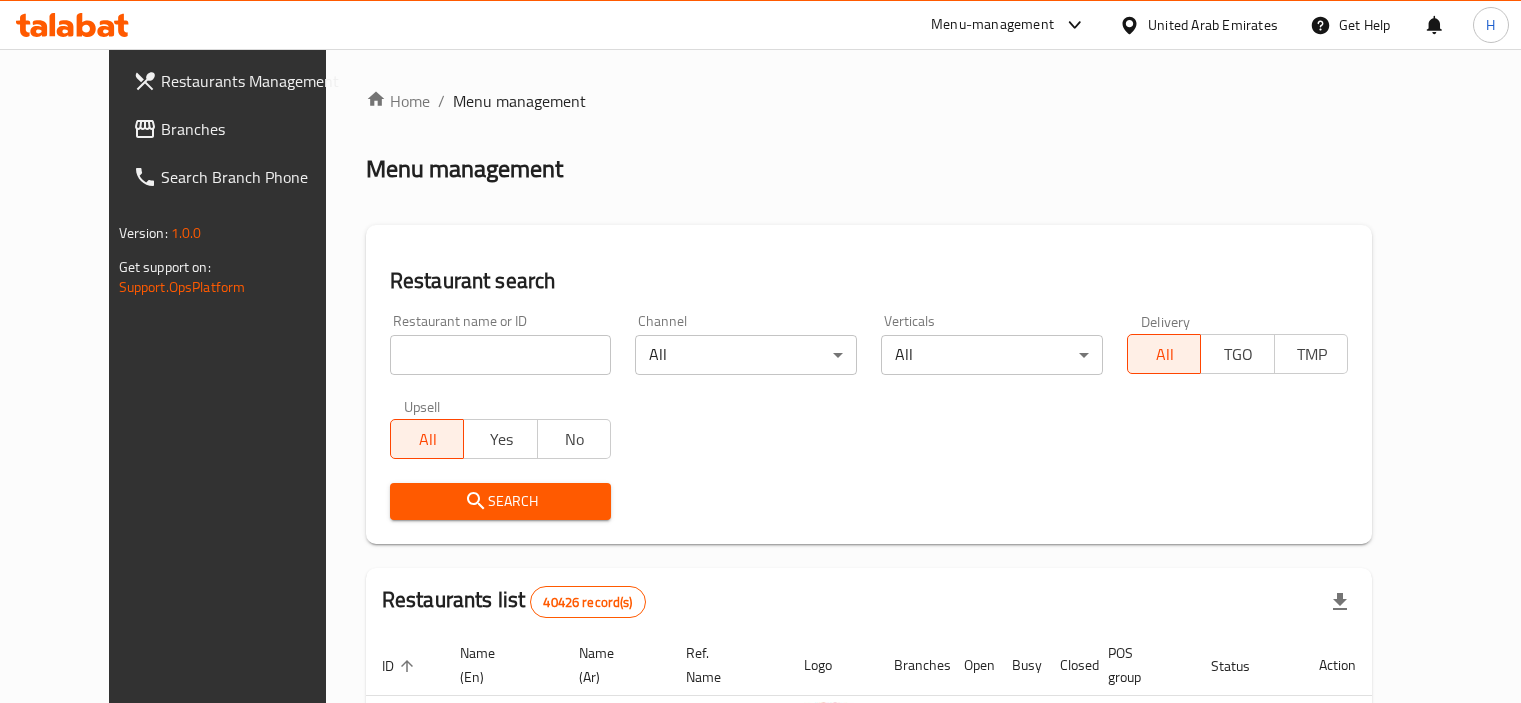 scroll, scrollTop: 0, scrollLeft: 0, axis: both 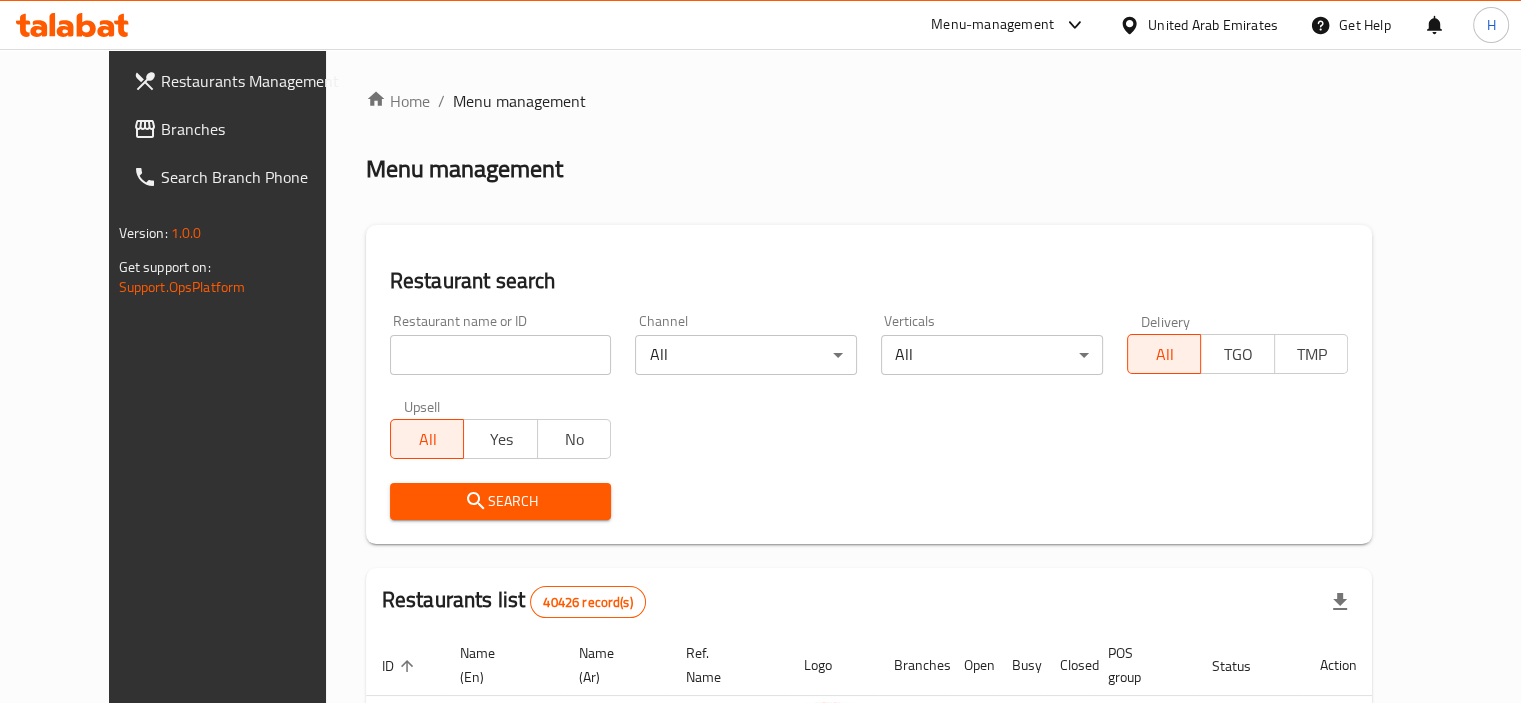 click on "Branches" at bounding box center [254, 129] 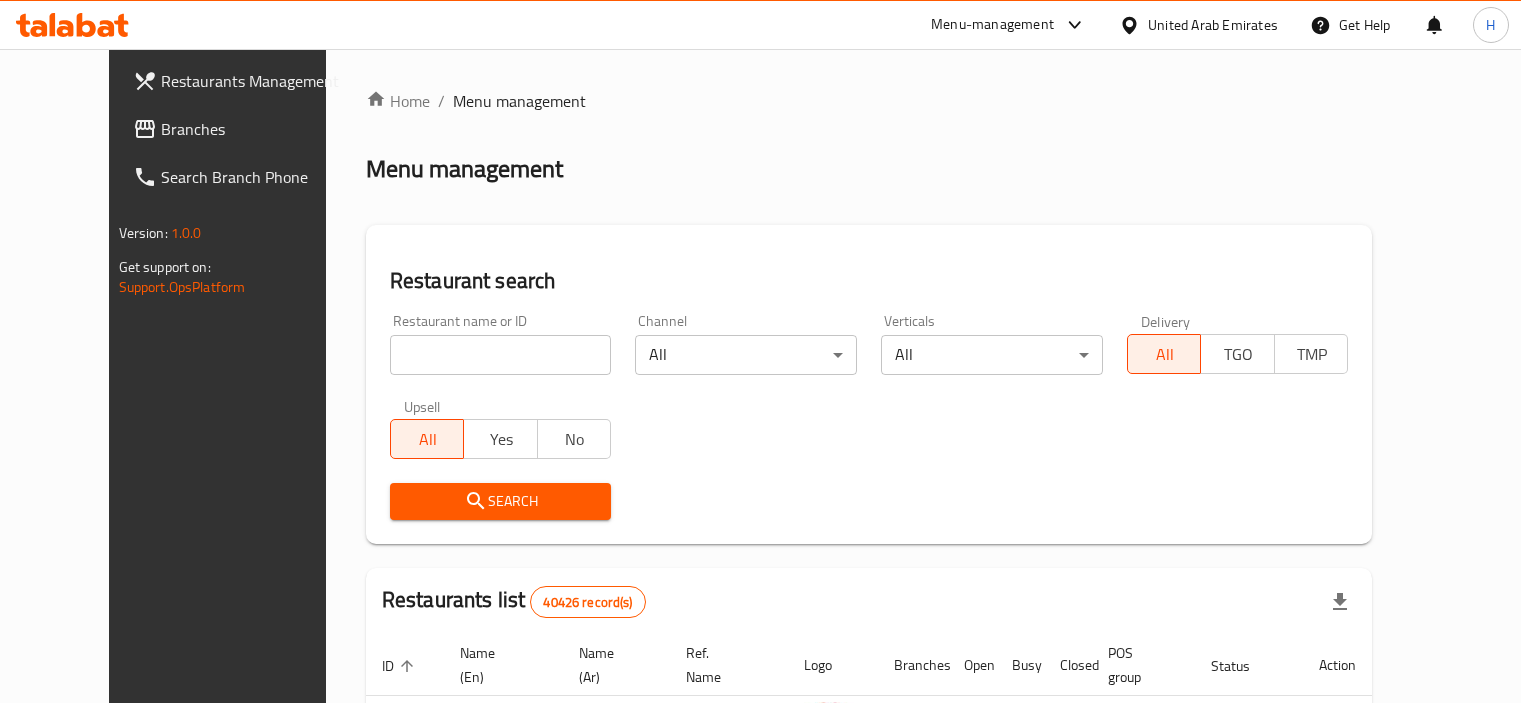 scroll, scrollTop: 0, scrollLeft: 0, axis: both 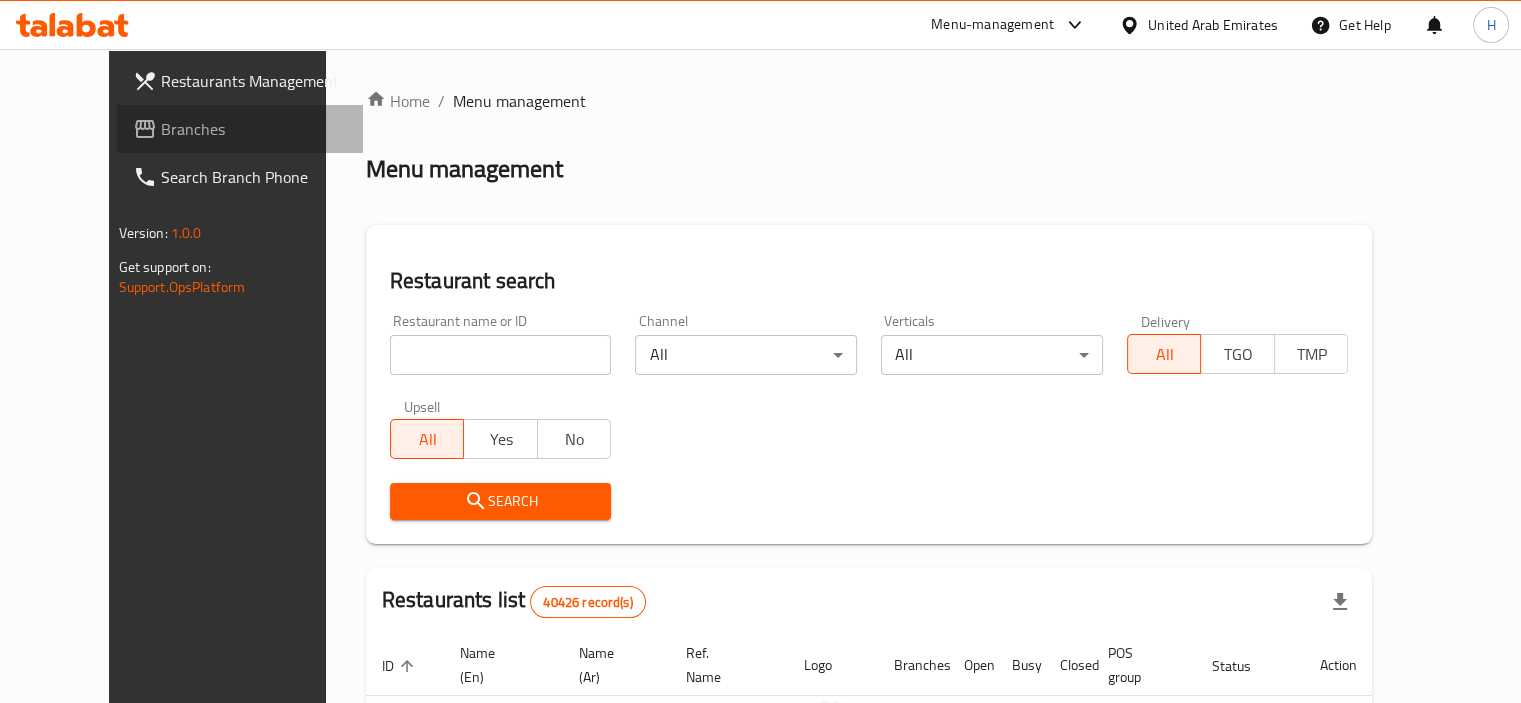 click on "Branches" at bounding box center [254, 129] 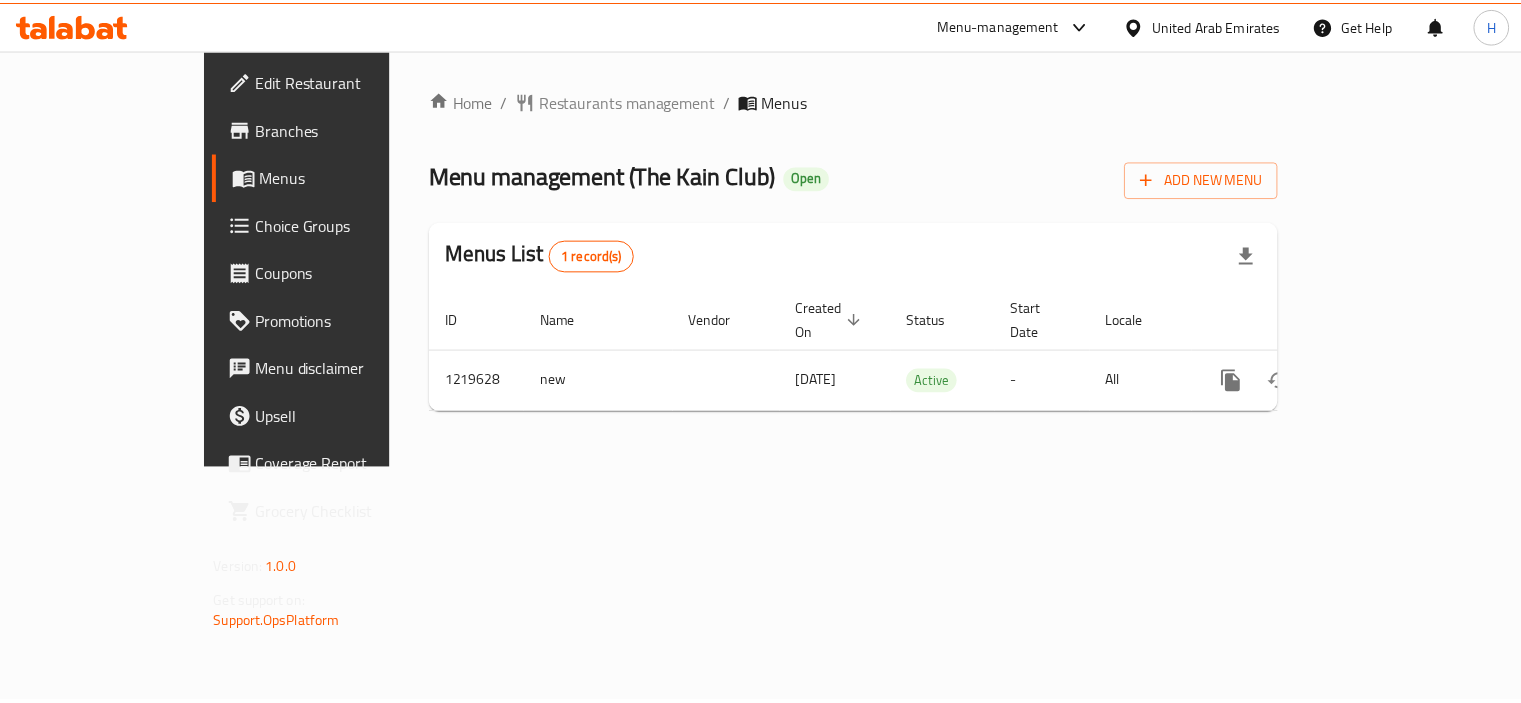 scroll, scrollTop: 0, scrollLeft: 0, axis: both 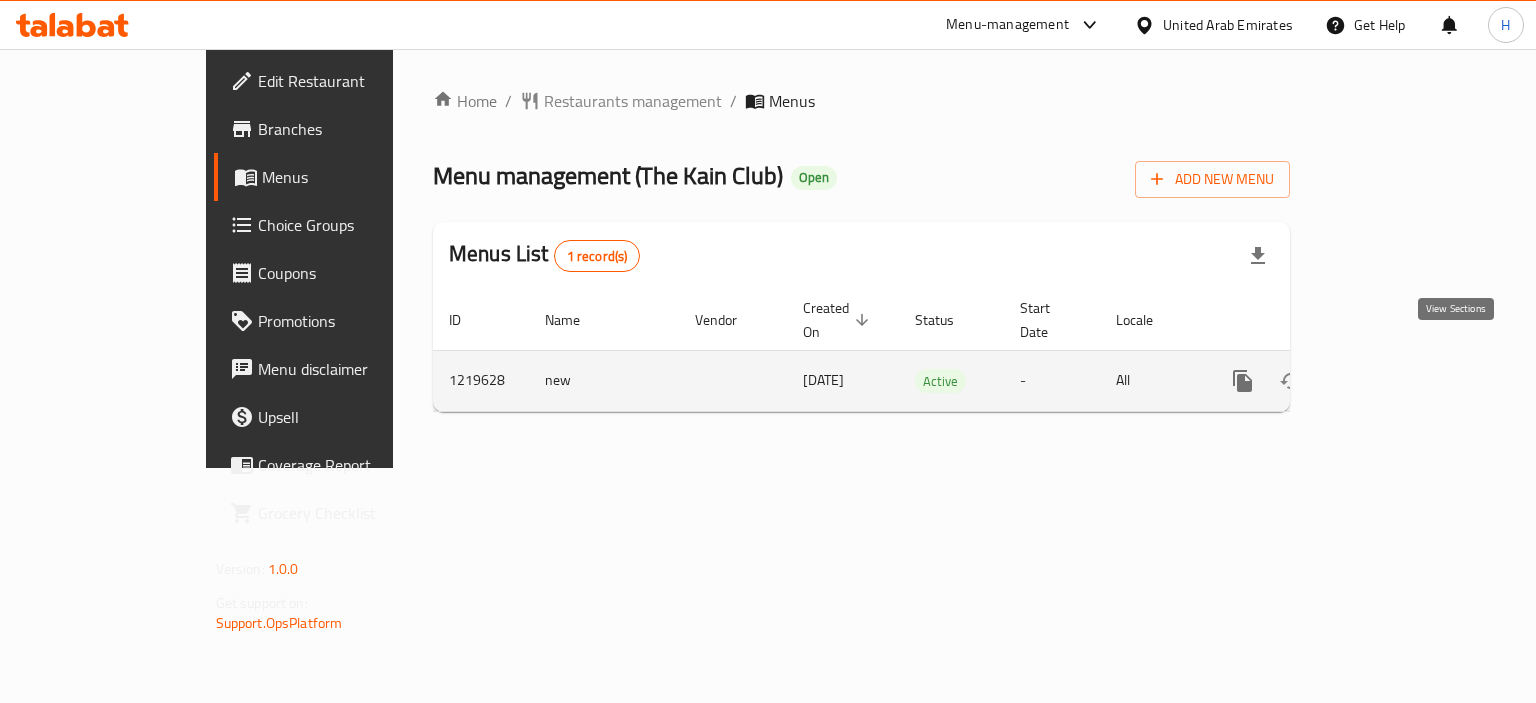 click 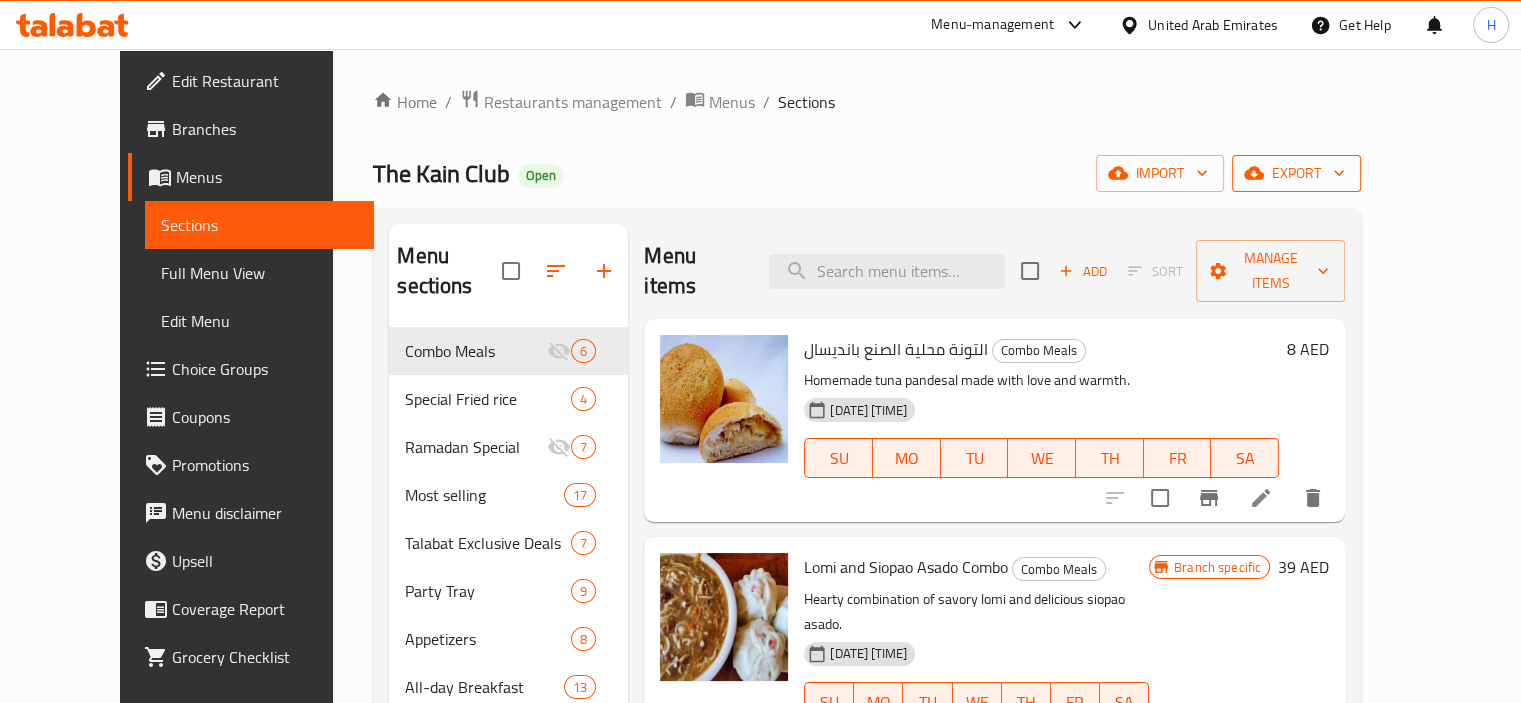 click on "export" at bounding box center [1296, 173] 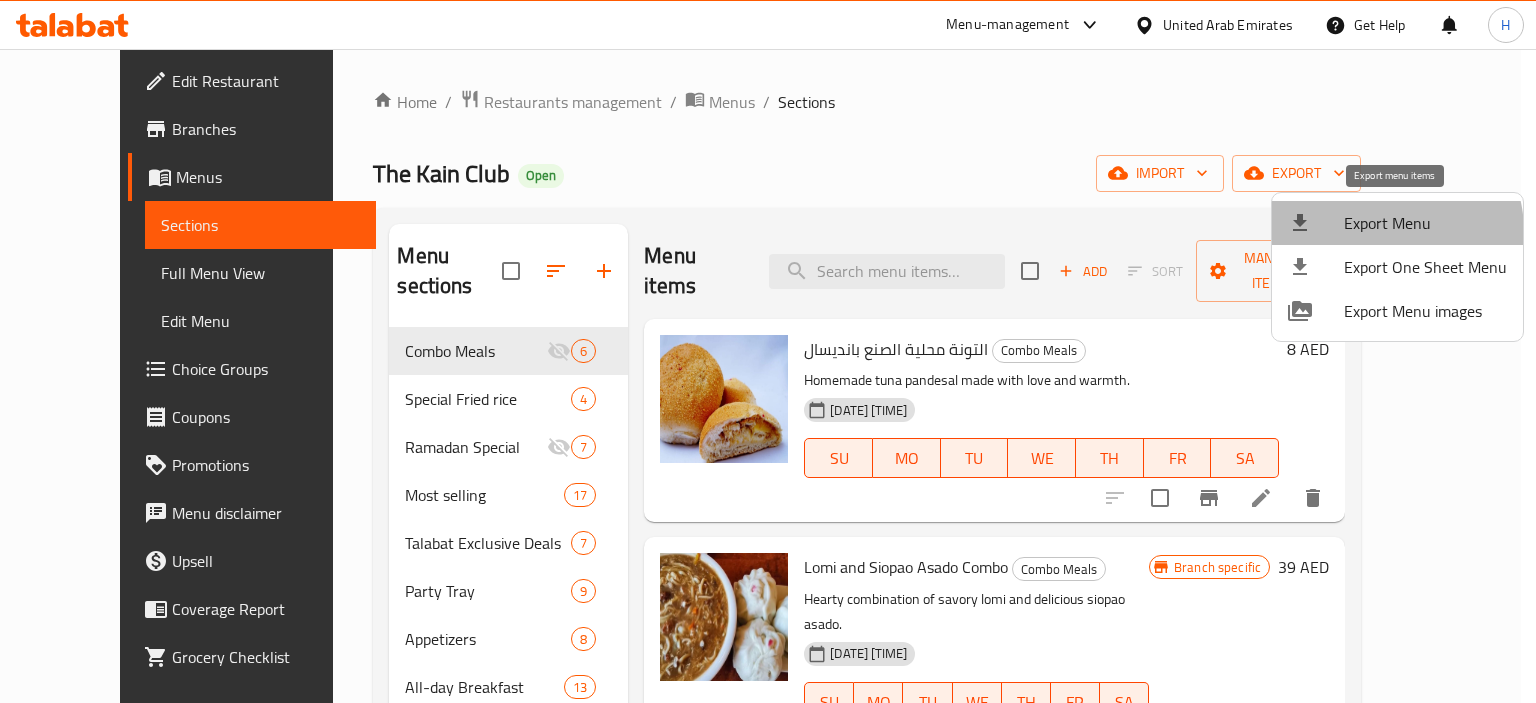 click on "Export Menu" at bounding box center (1425, 223) 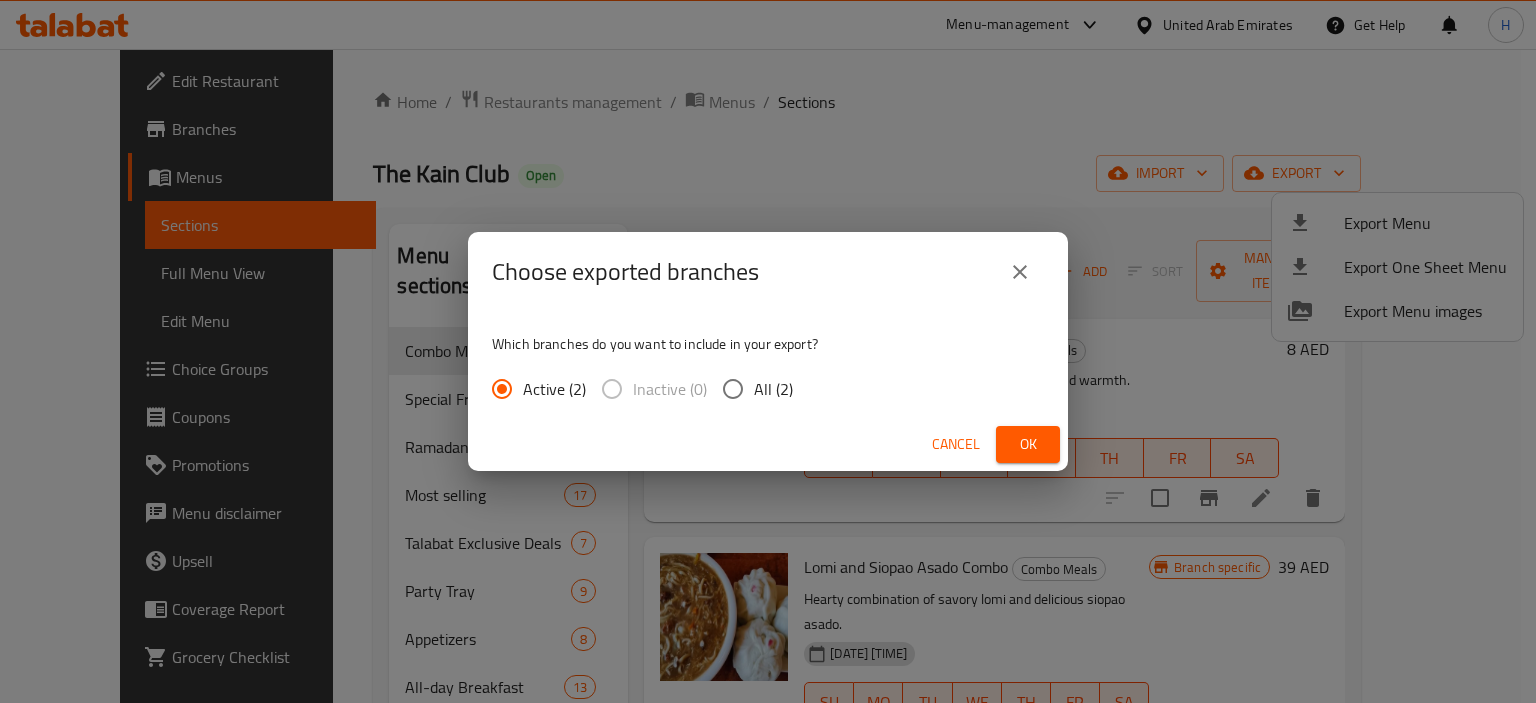 click on "All (2)" at bounding box center (733, 389) 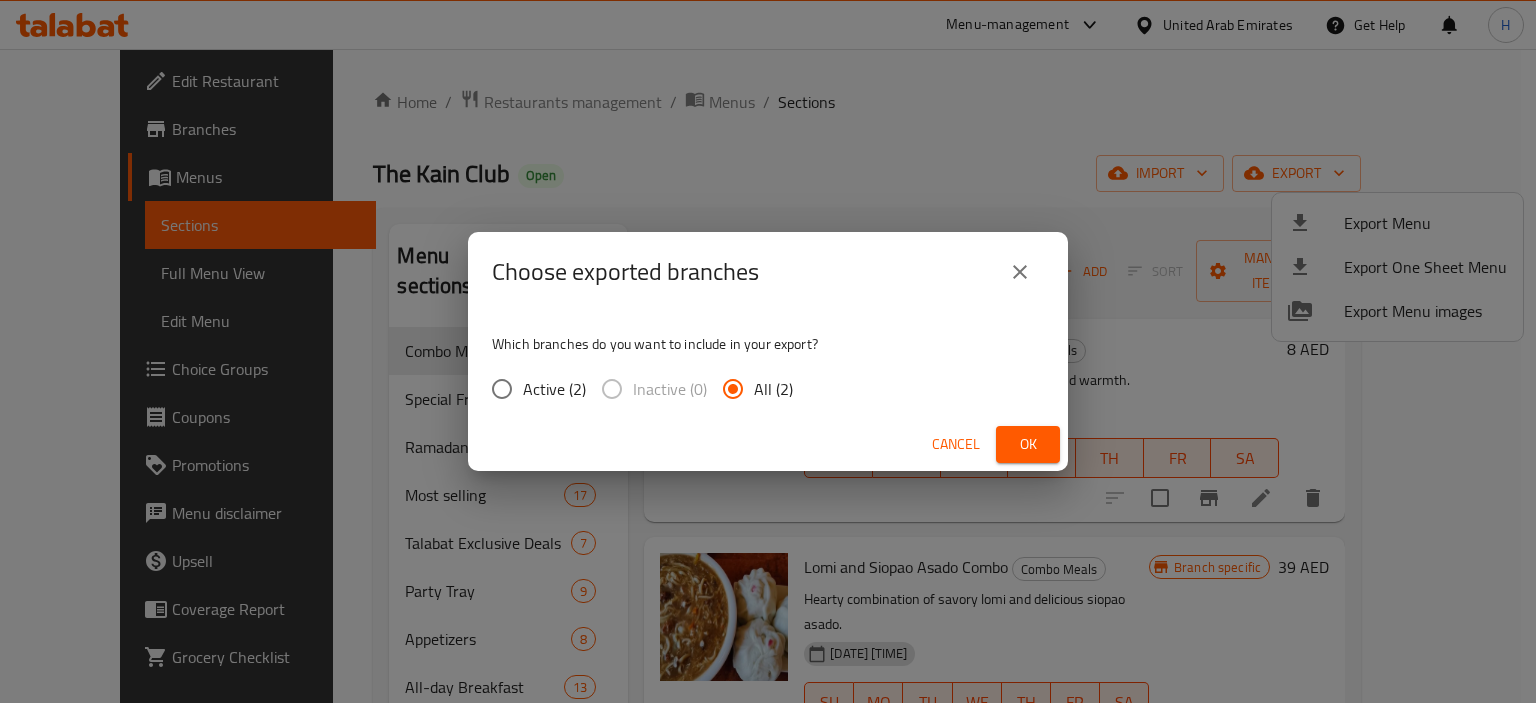 click on "Ok" at bounding box center (1028, 444) 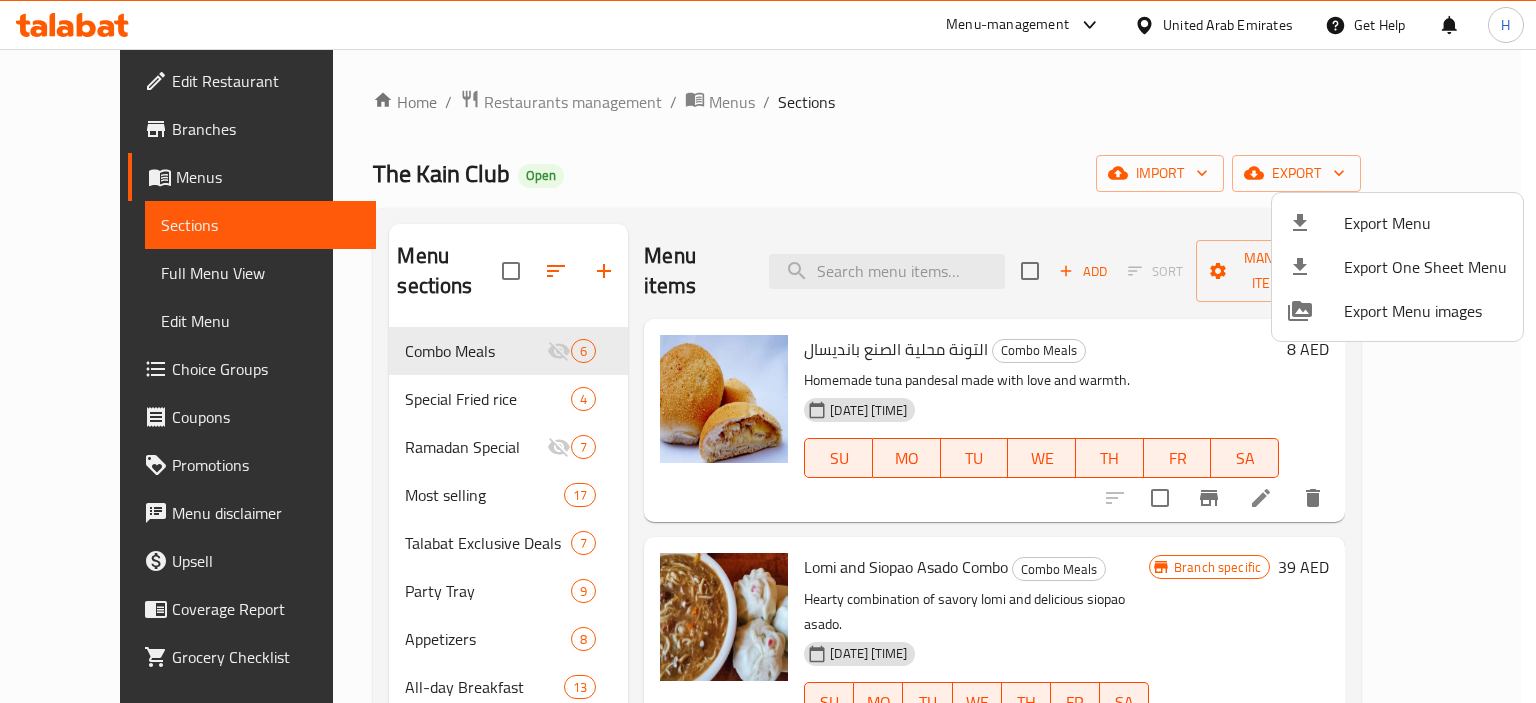 click at bounding box center [768, 351] 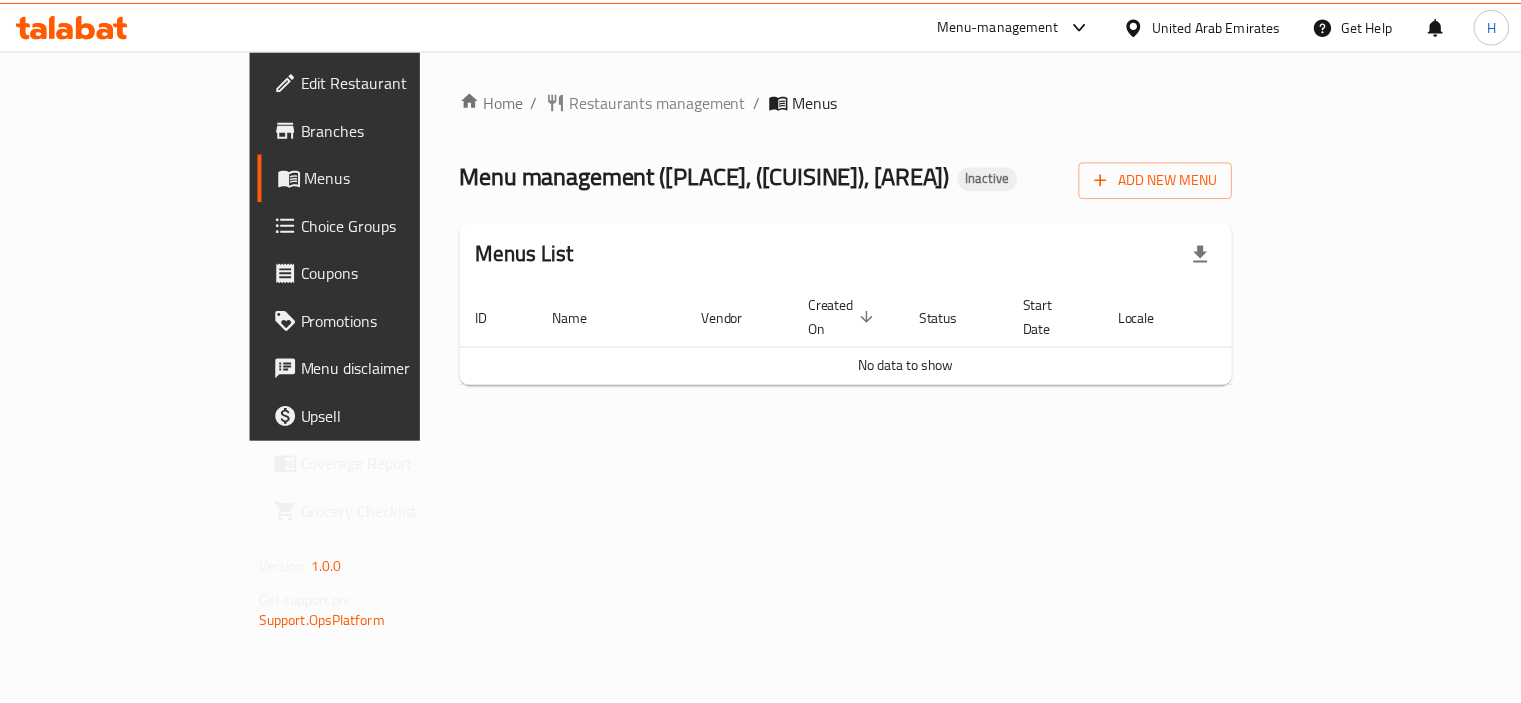 scroll, scrollTop: 0, scrollLeft: 0, axis: both 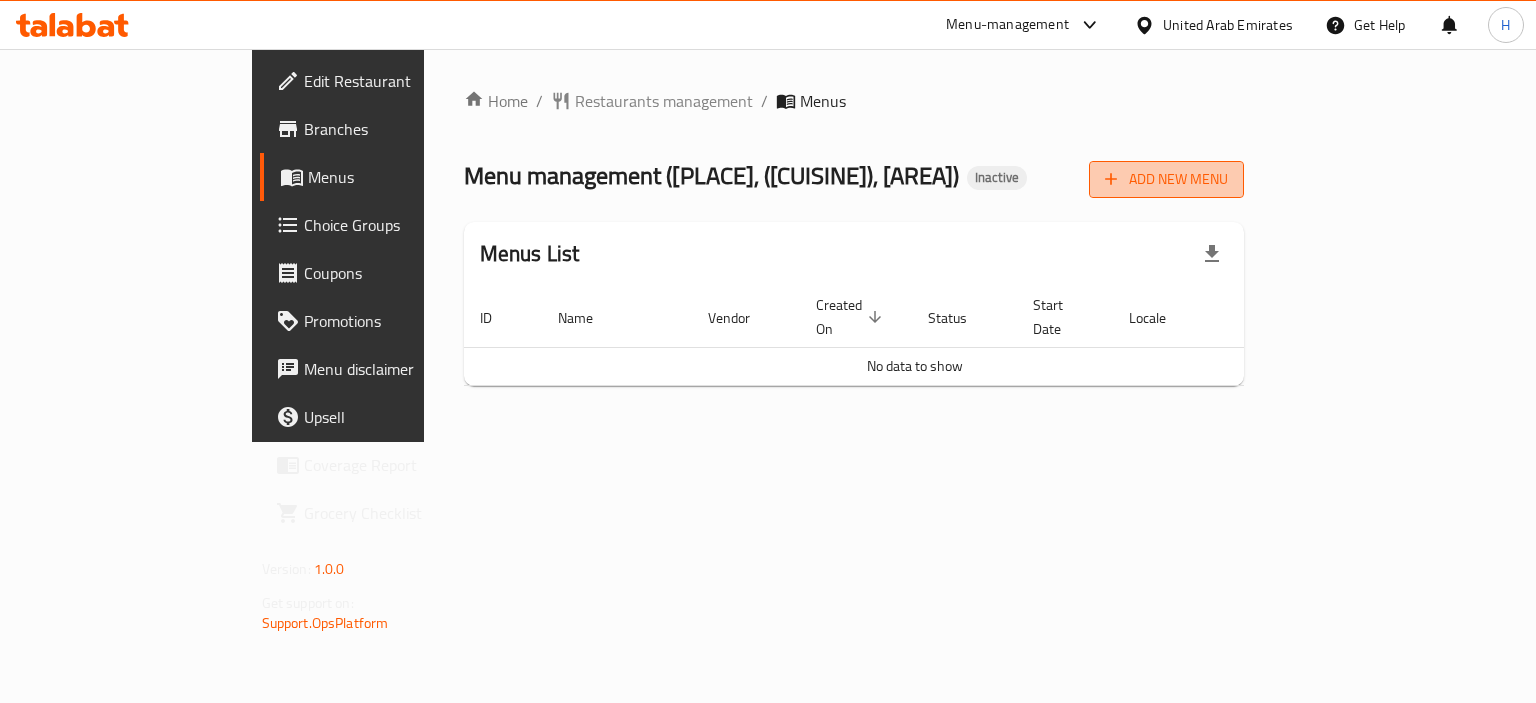 click on "Add New Menu" at bounding box center (1166, 179) 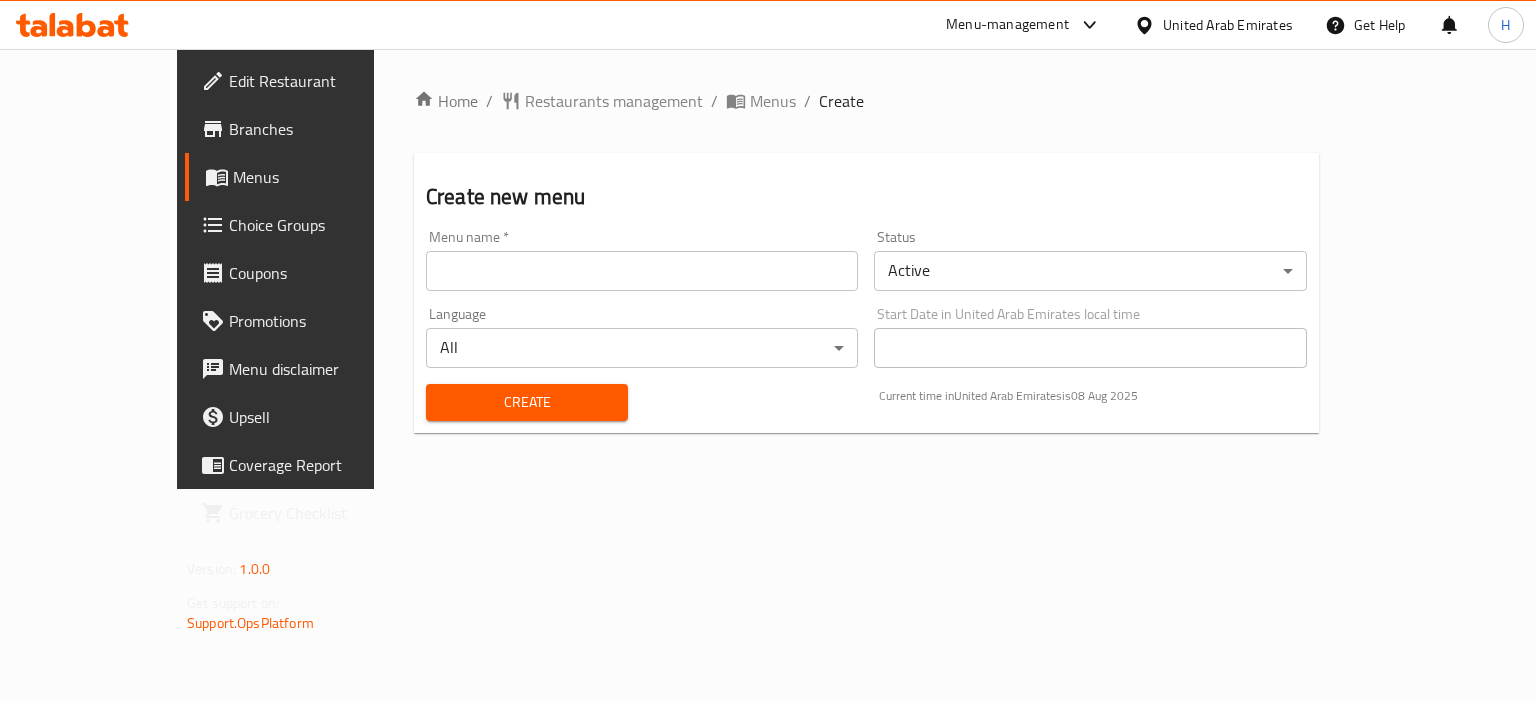 click at bounding box center [642, 271] 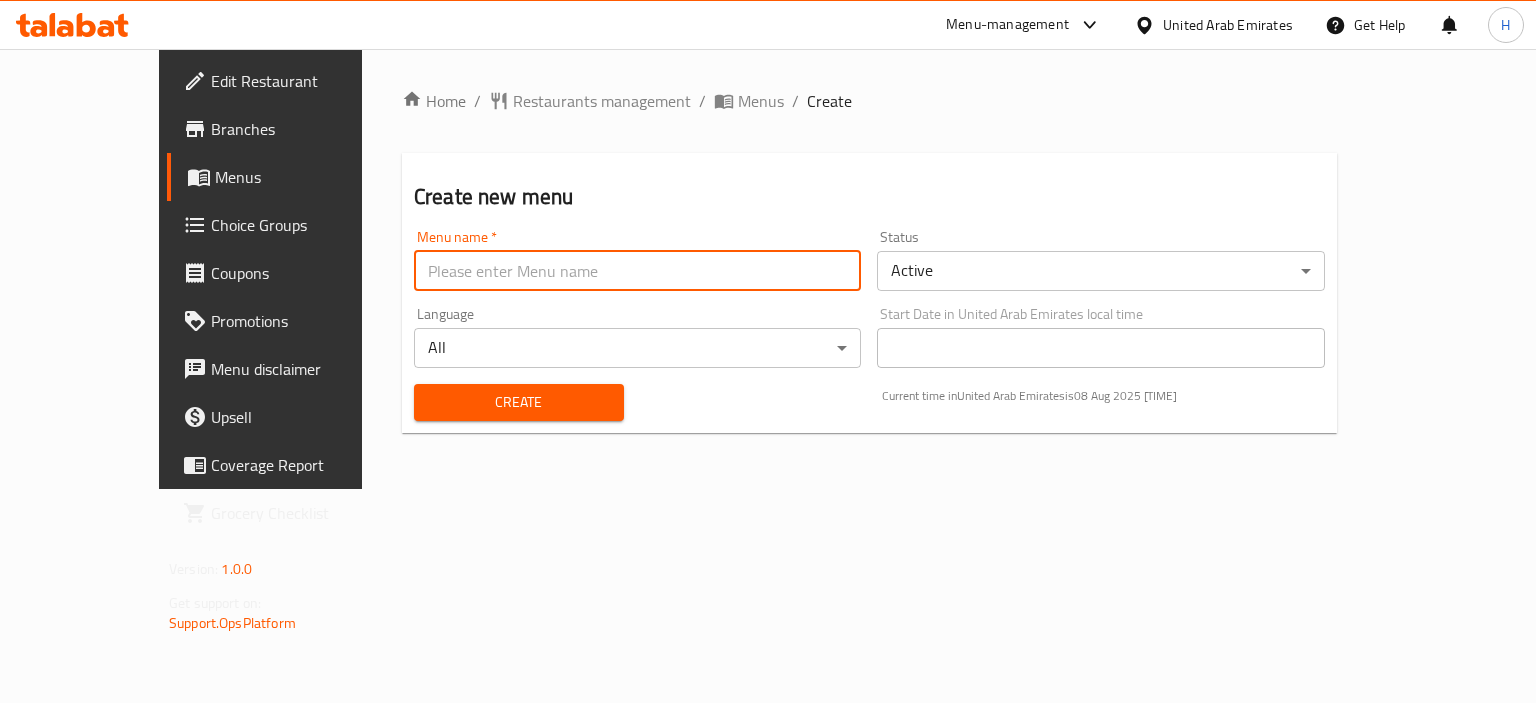 type on "Menu" 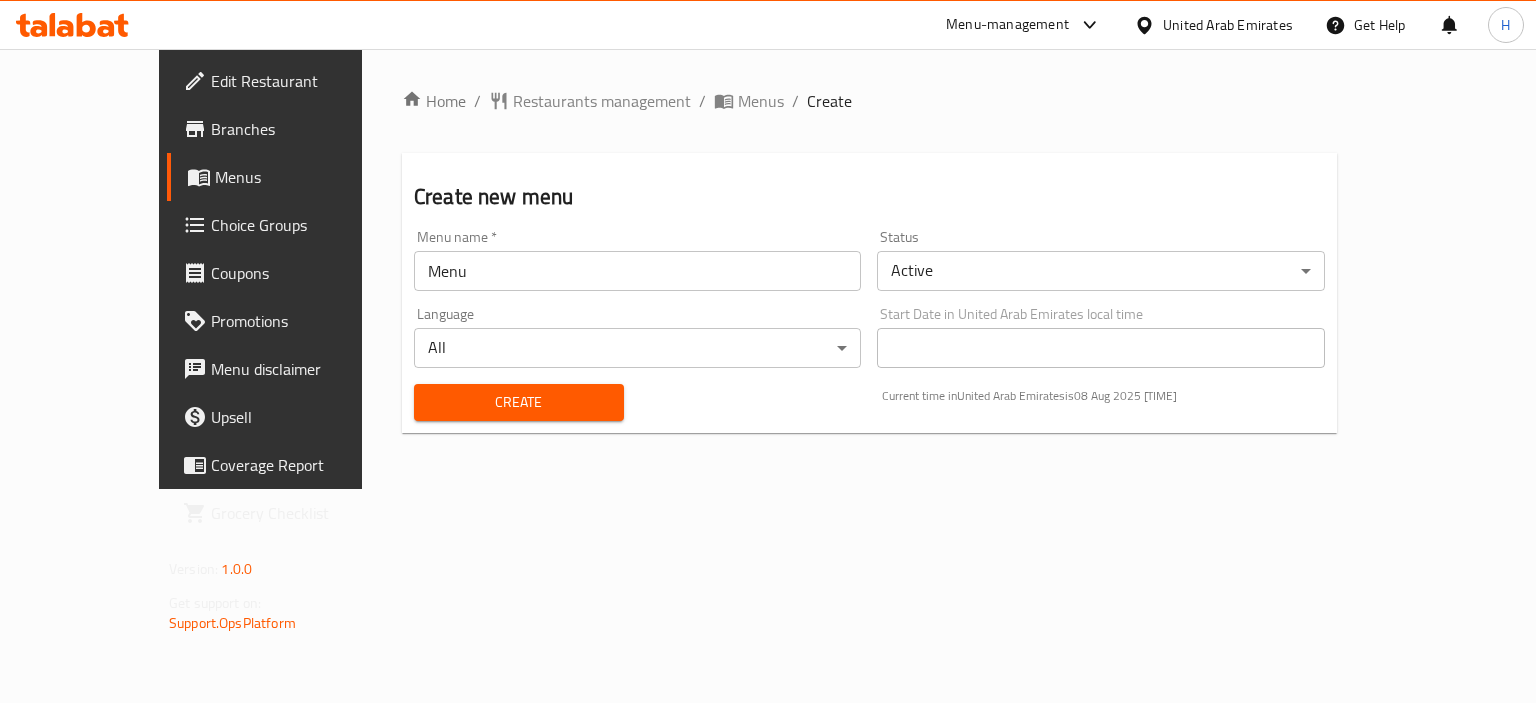 click on "Create" at bounding box center [519, 402] 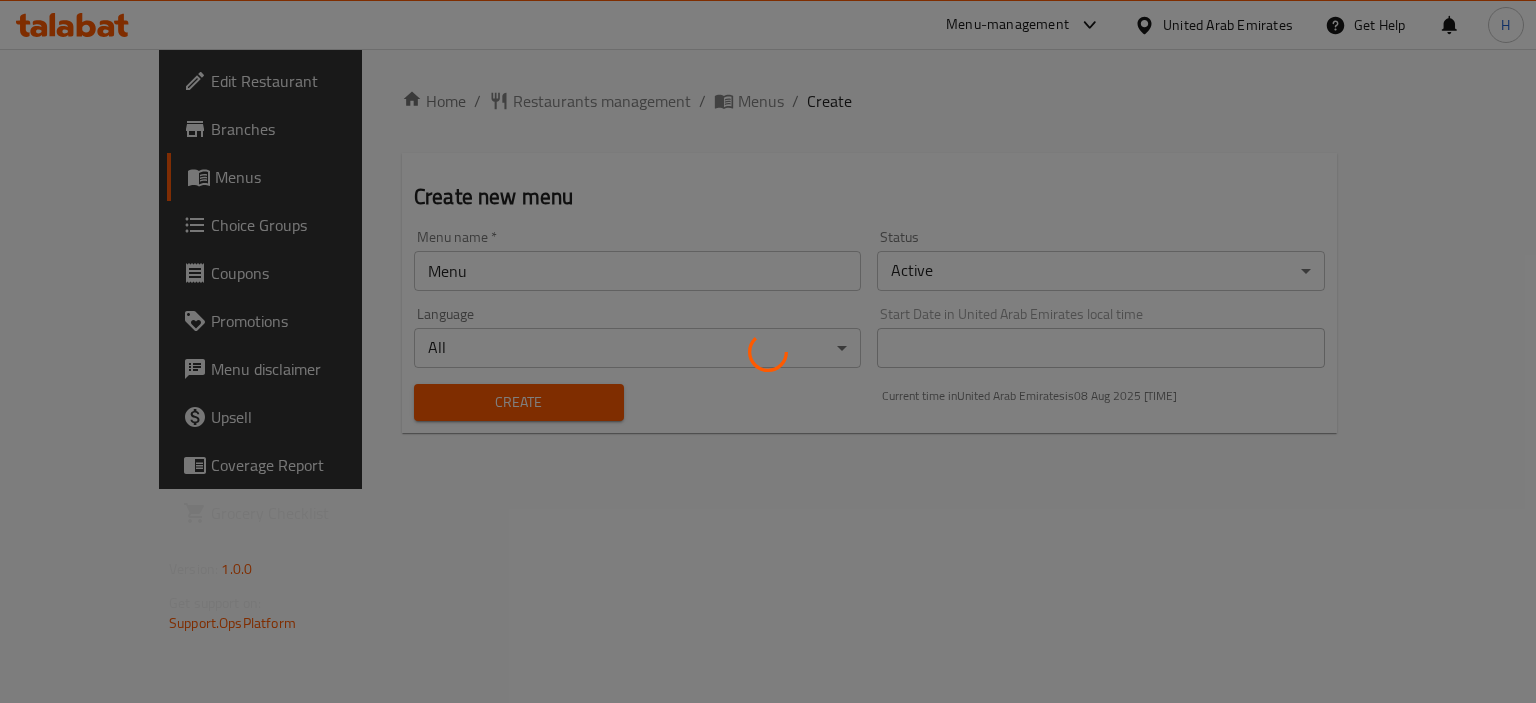 type 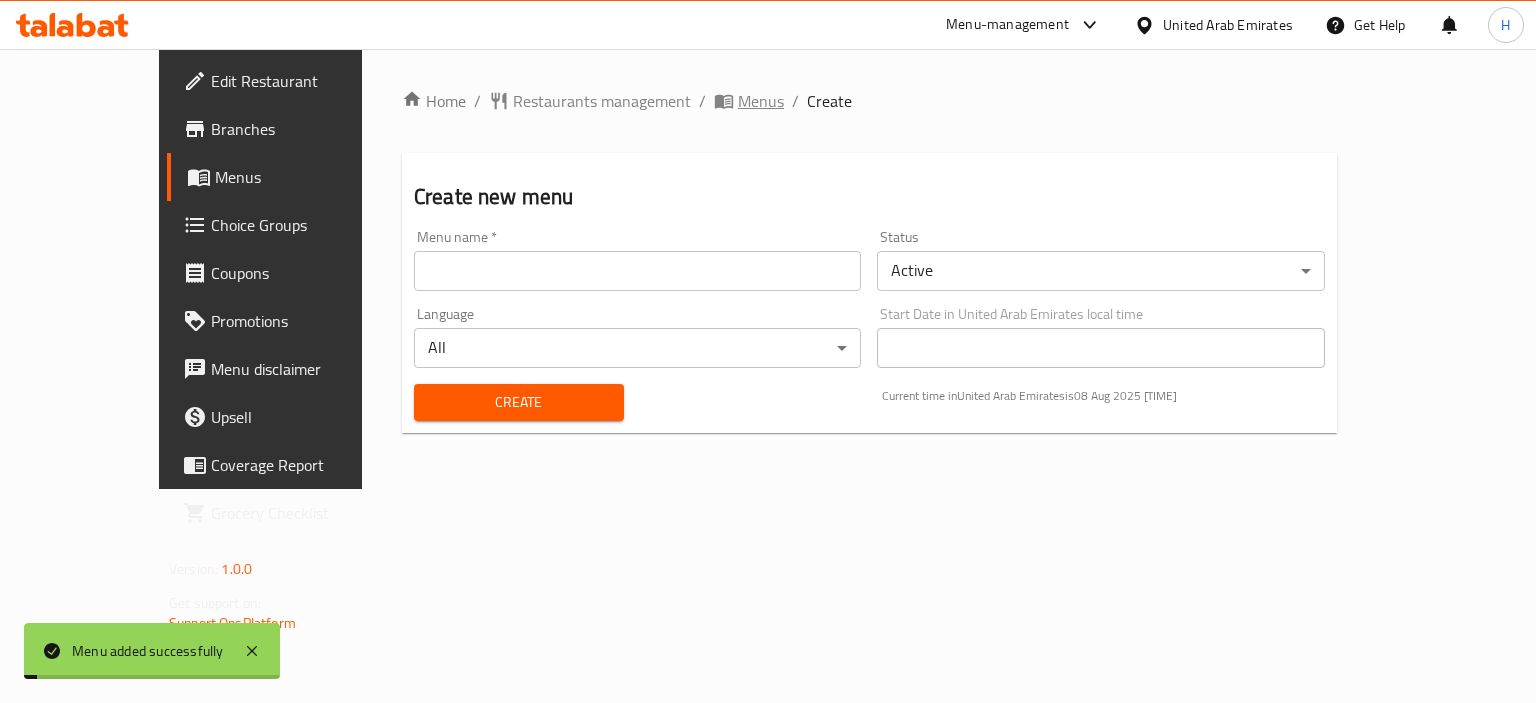 click on "Menus" at bounding box center (761, 101) 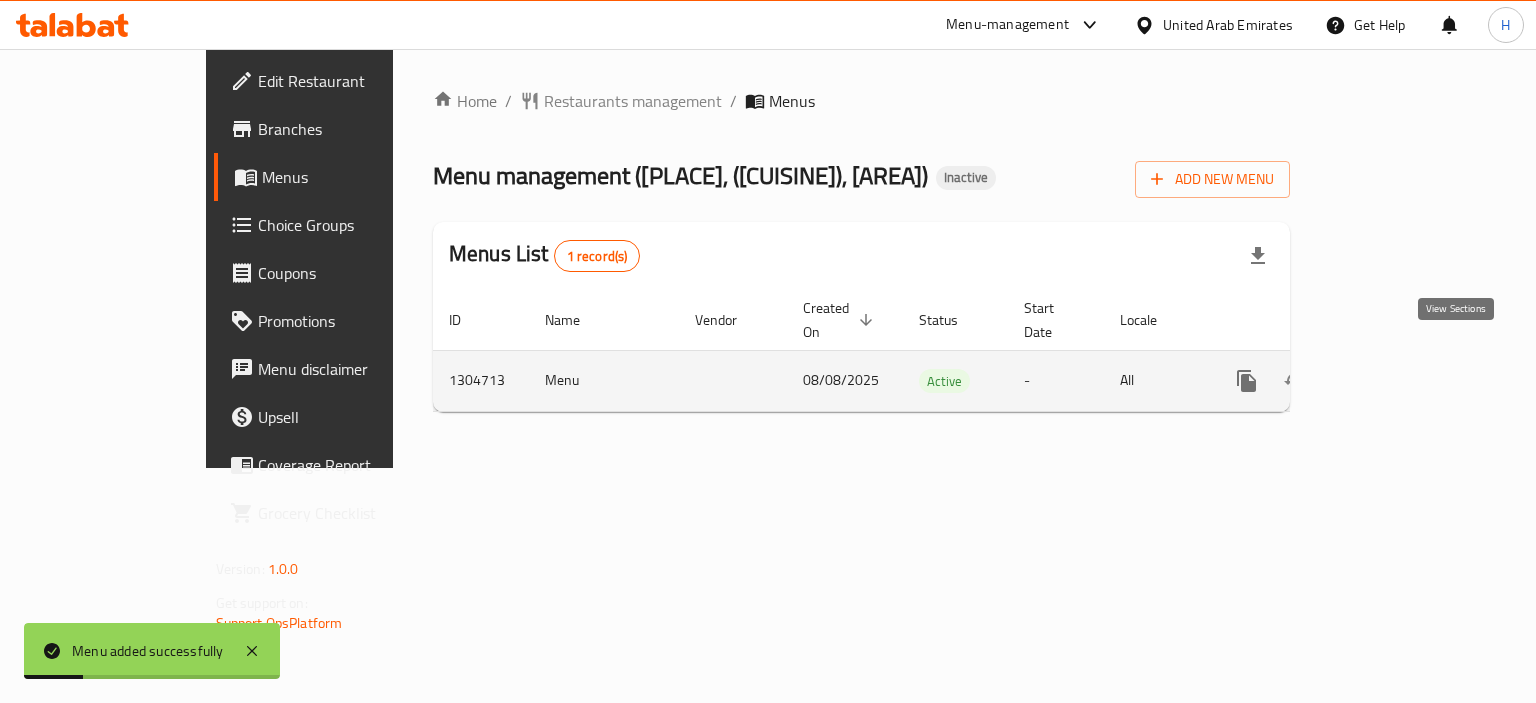 click at bounding box center (1391, 381) 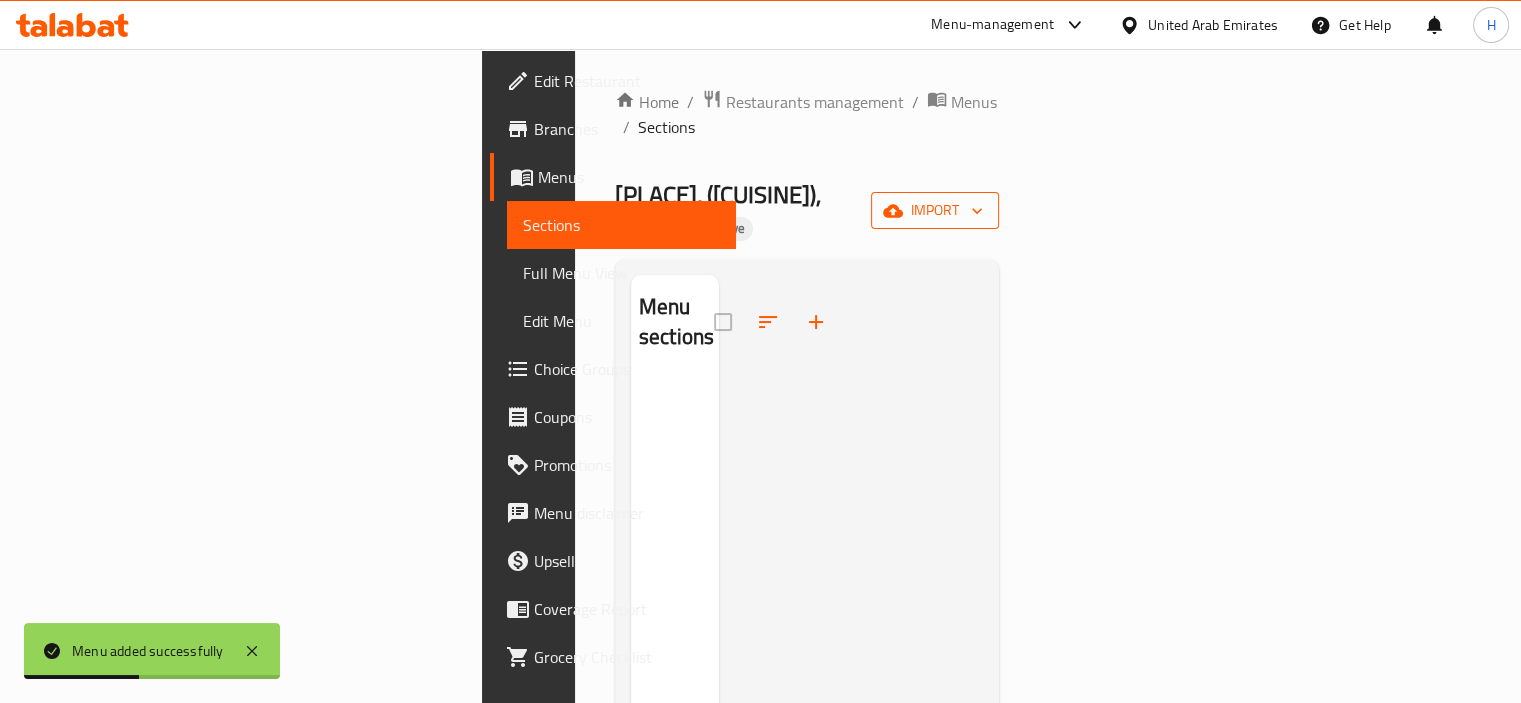 click on "import" at bounding box center (935, 210) 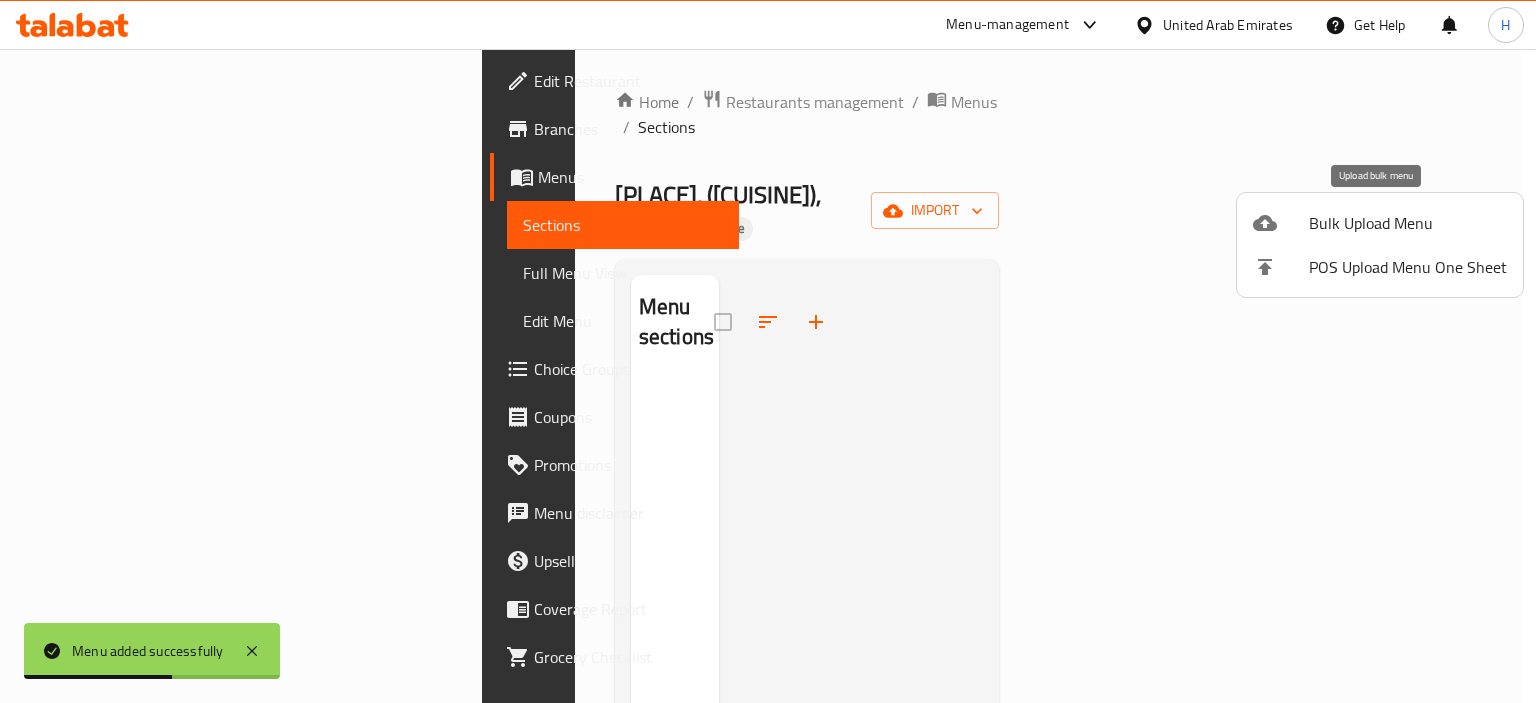 click on "Bulk Upload Menu" at bounding box center (1408, 223) 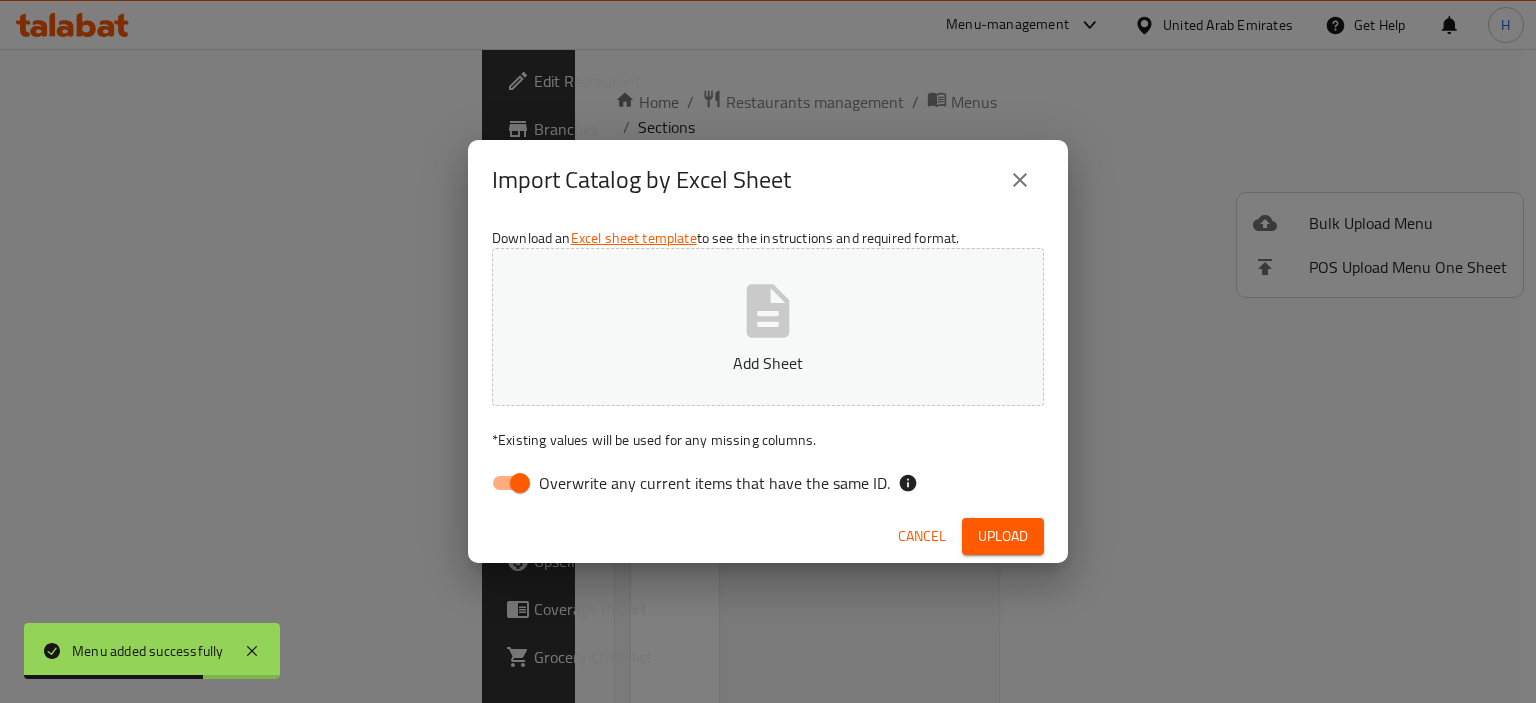 click on "Overwrite any current items that have the same ID." at bounding box center (714, 483) 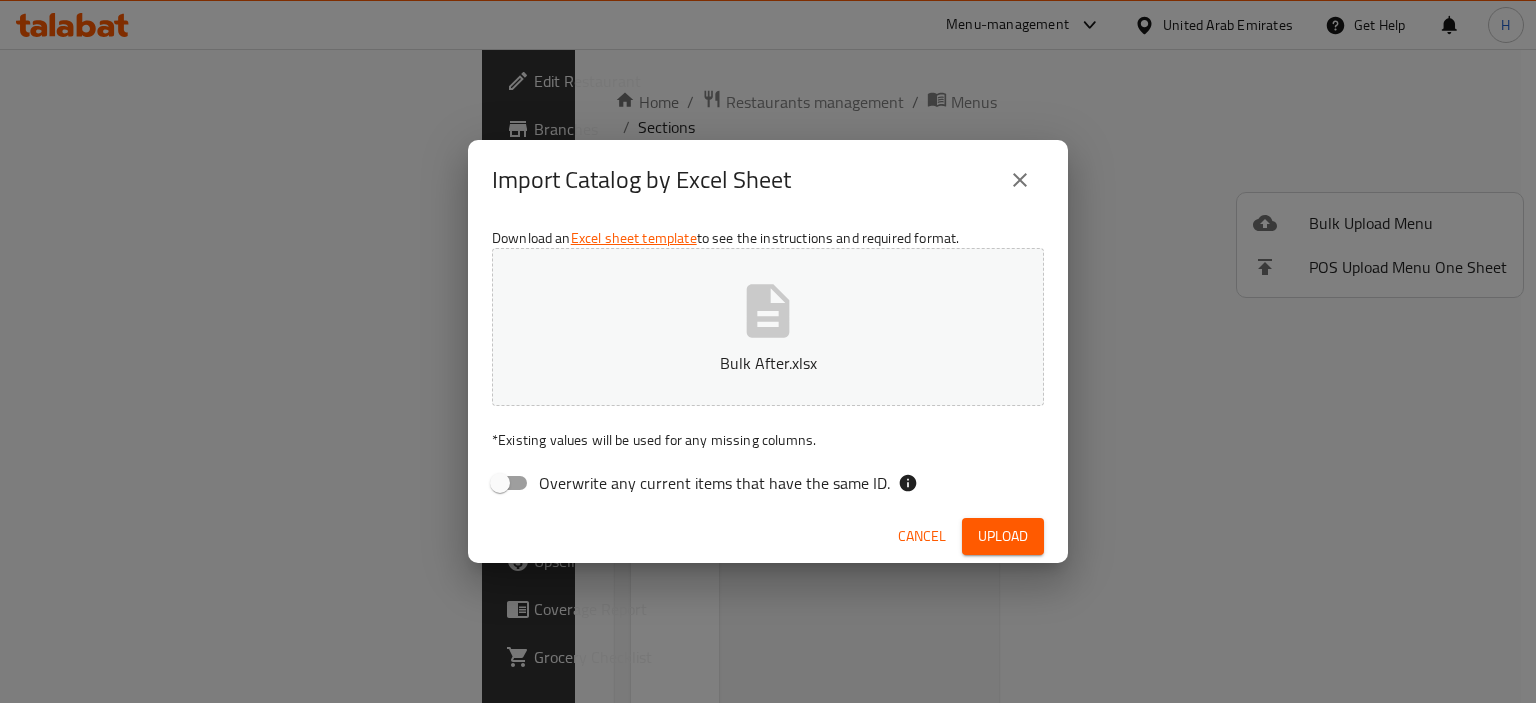 click on "Upload" at bounding box center (1003, 536) 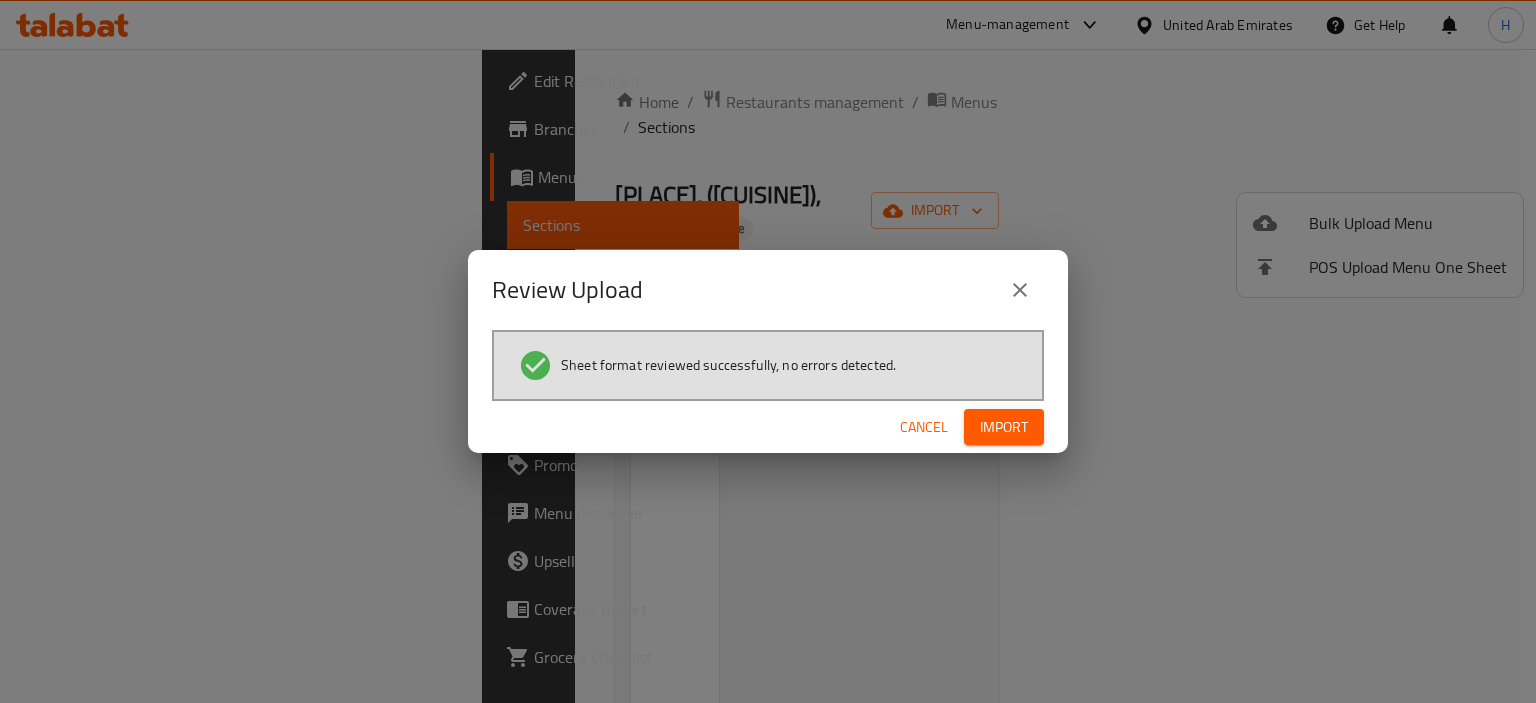 click on "Import" at bounding box center (1004, 427) 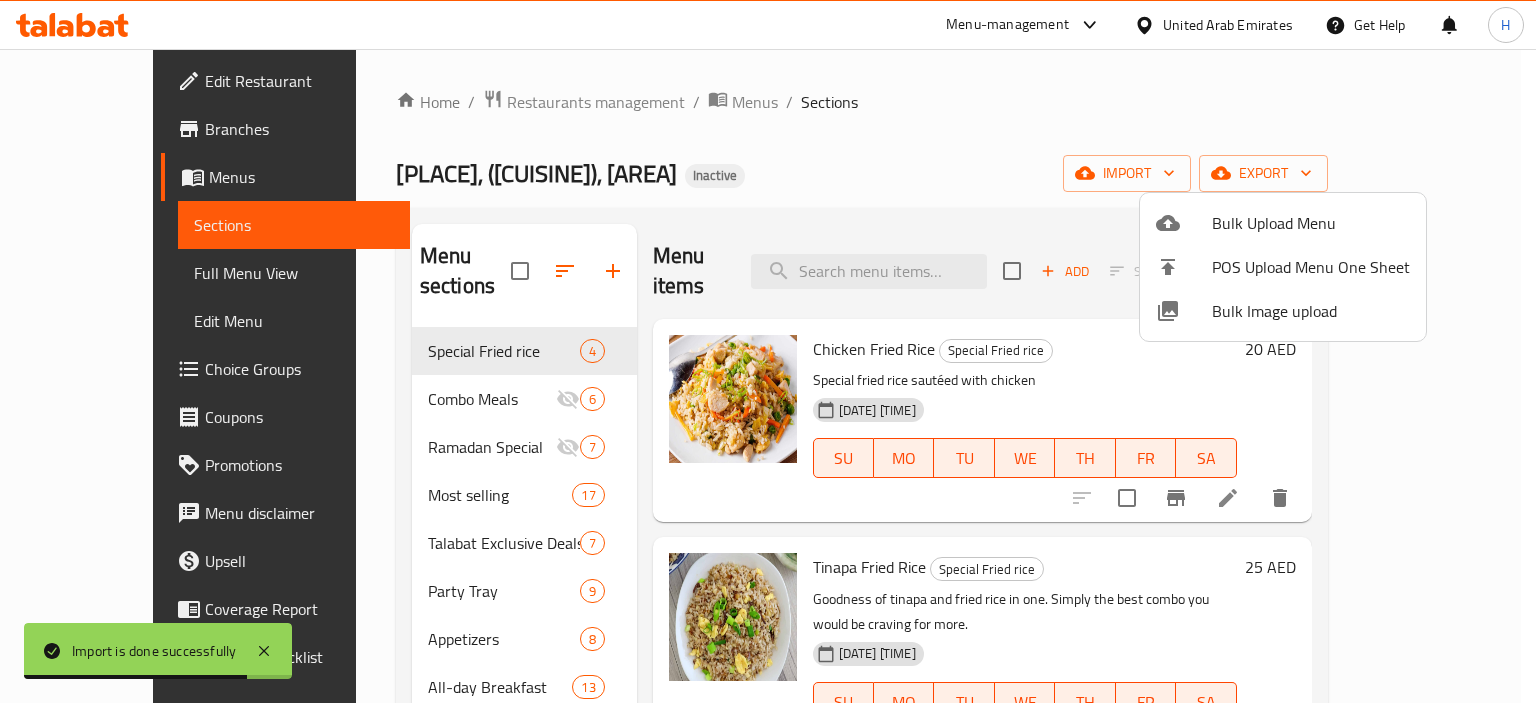 click at bounding box center [768, 351] 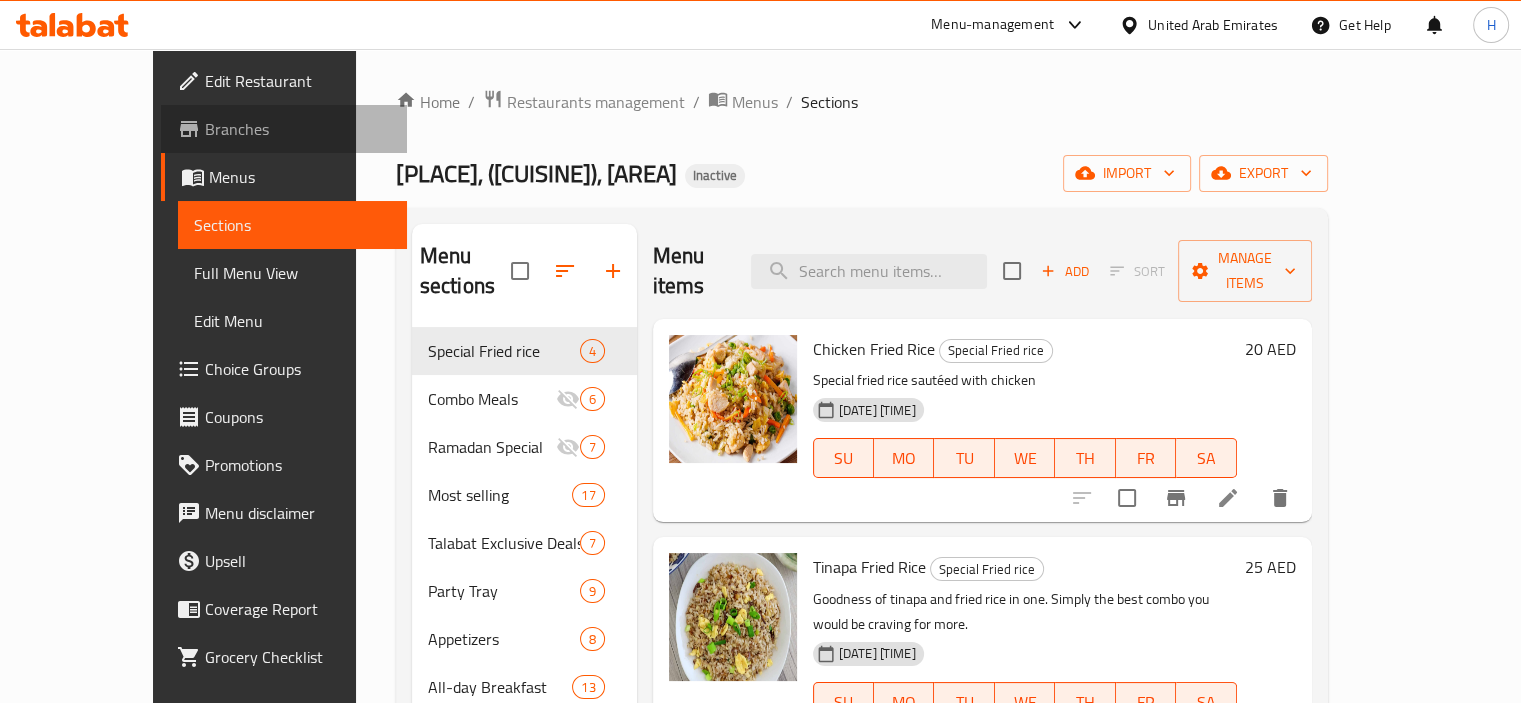 click on "Branches" at bounding box center [298, 129] 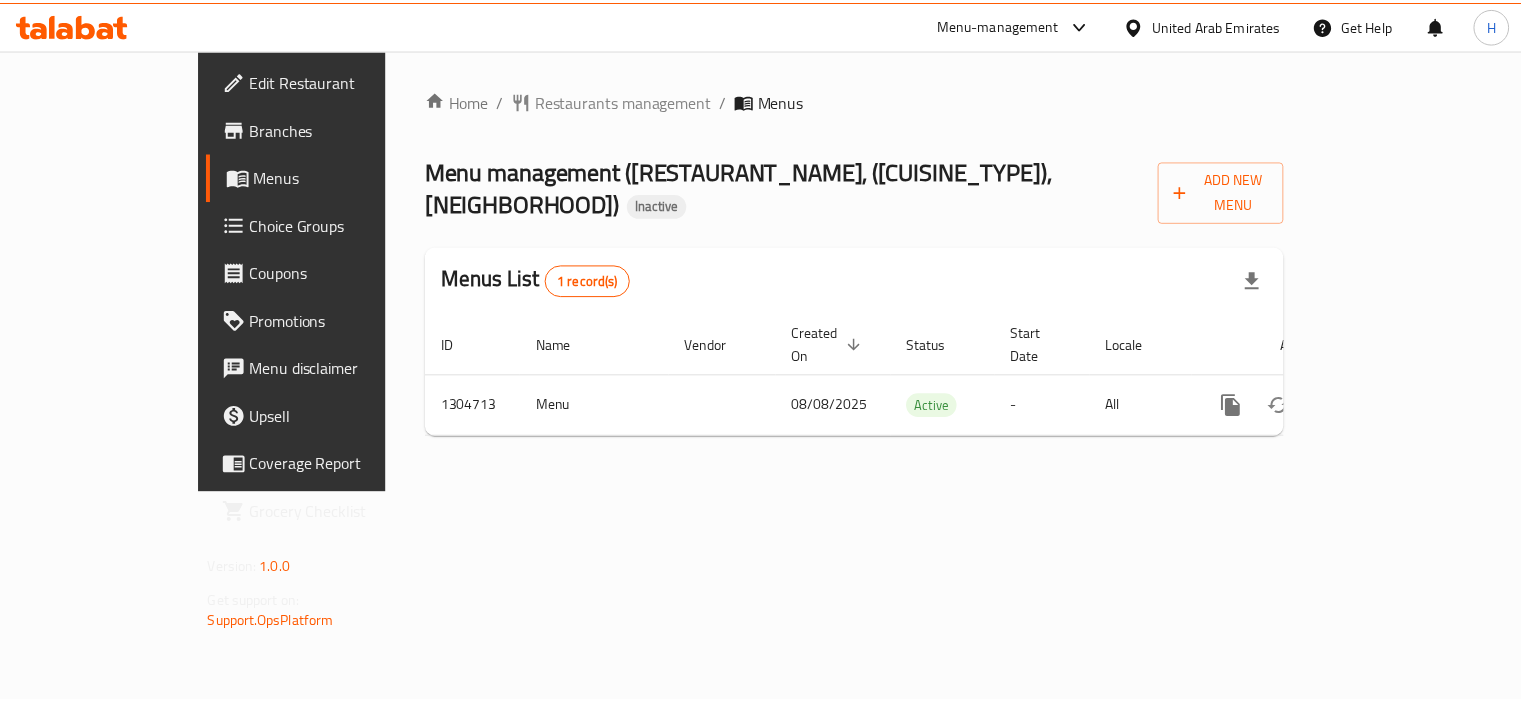 scroll, scrollTop: 0, scrollLeft: 0, axis: both 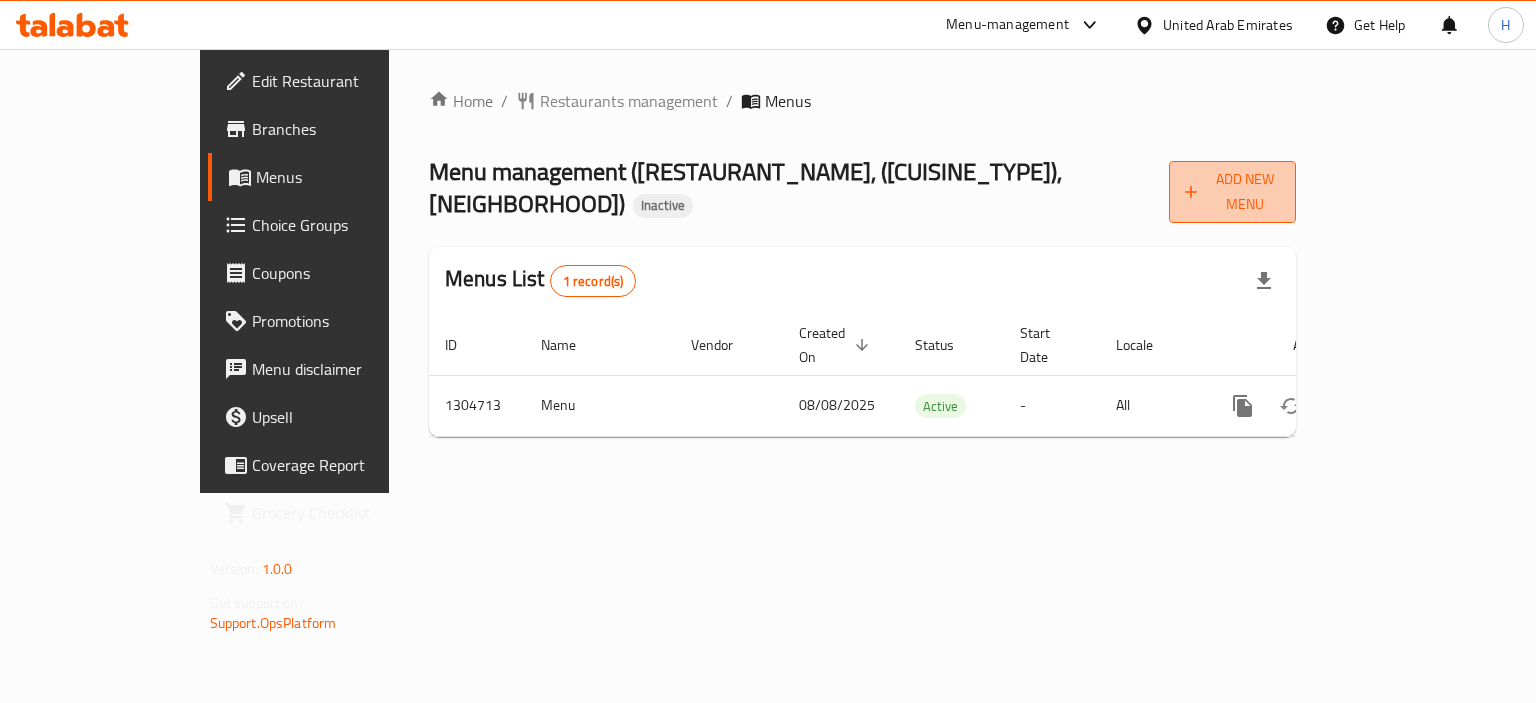 click on "Add New Menu" at bounding box center [1232, 192] 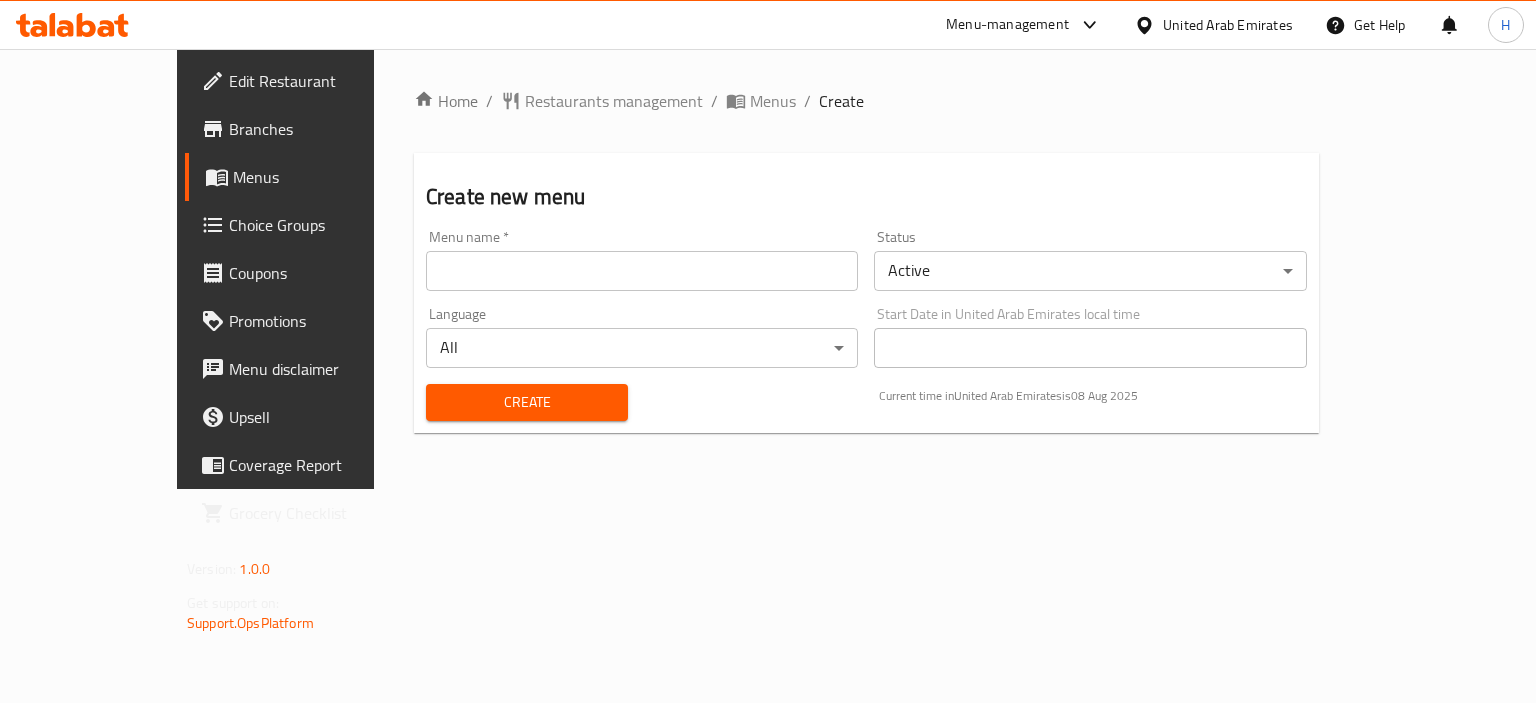 click on "Menu name   * Menu name  *" at bounding box center [642, 260] 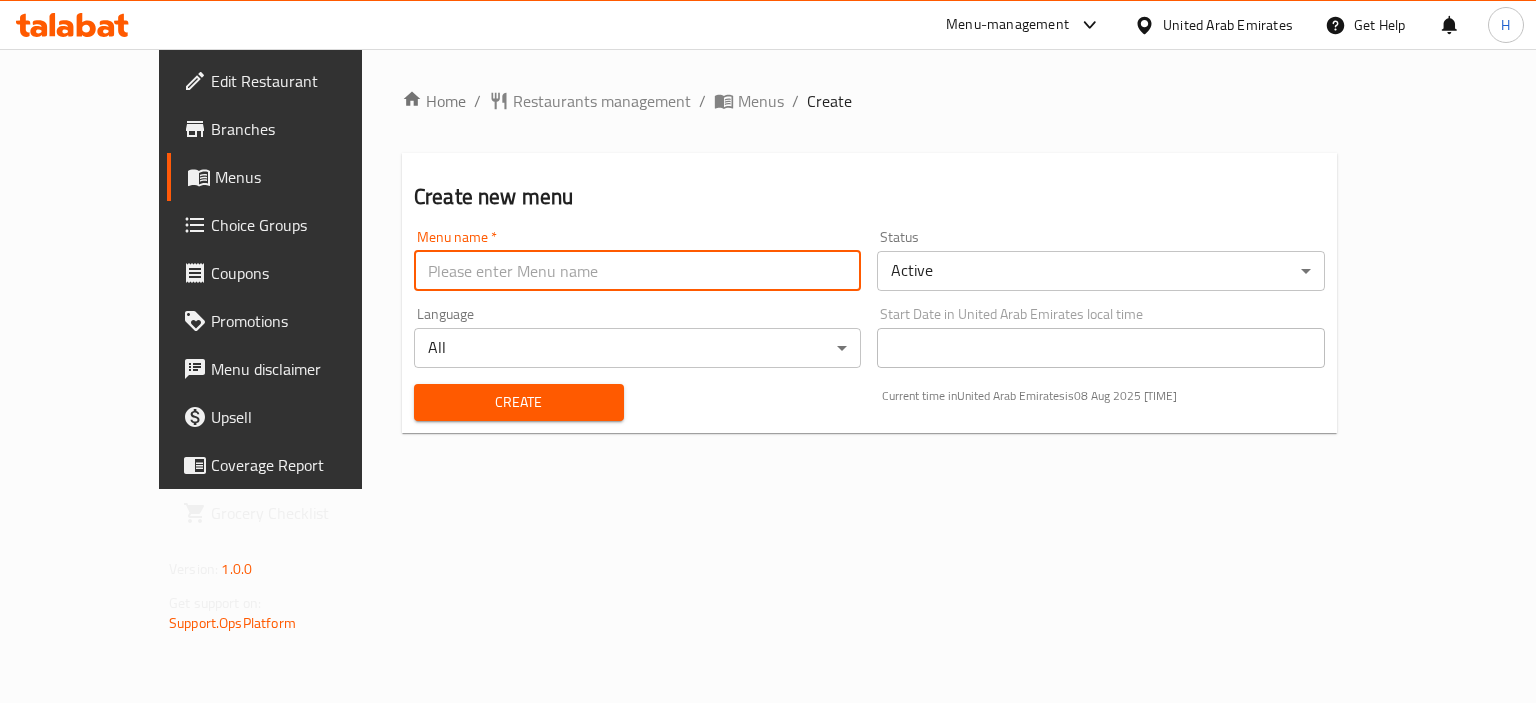 click at bounding box center [637, 271] 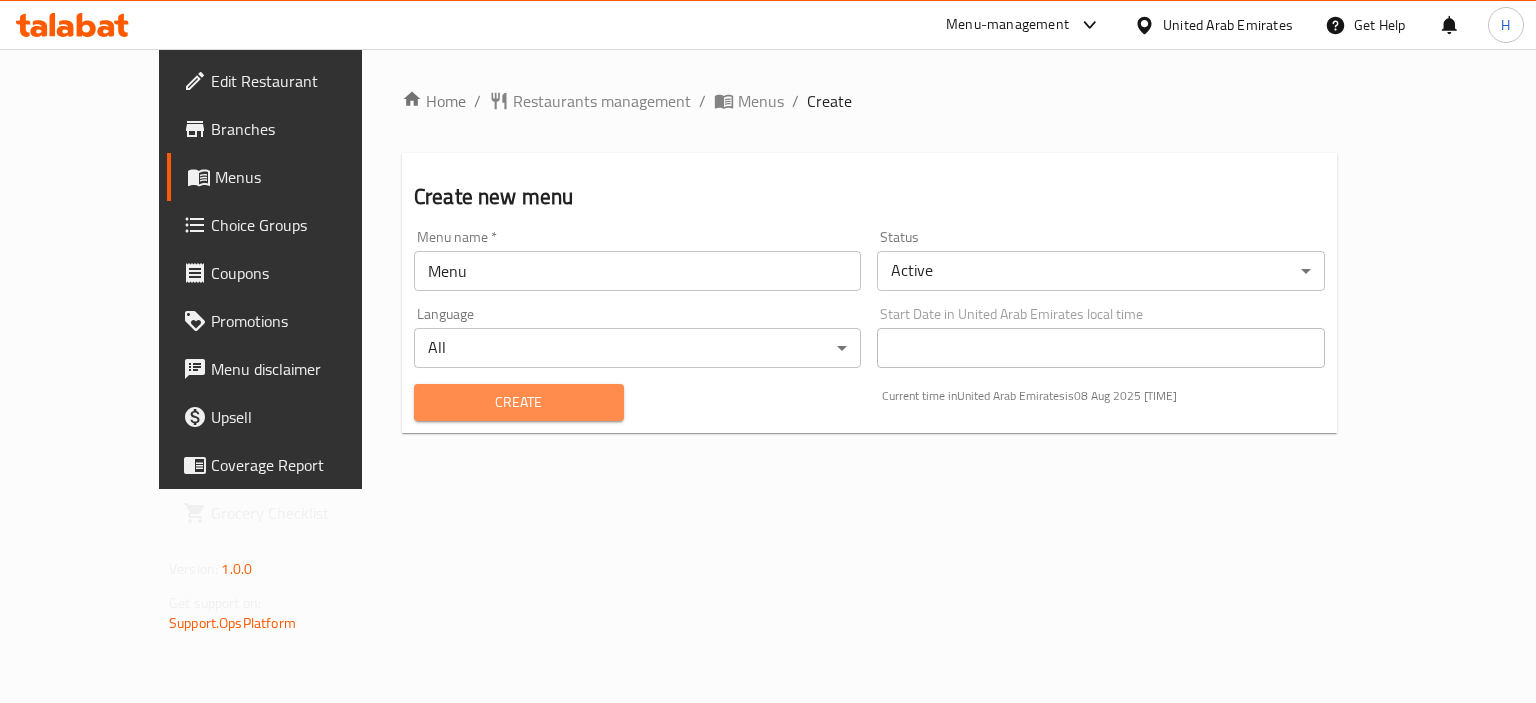 click on "Create" at bounding box center [519, 402] 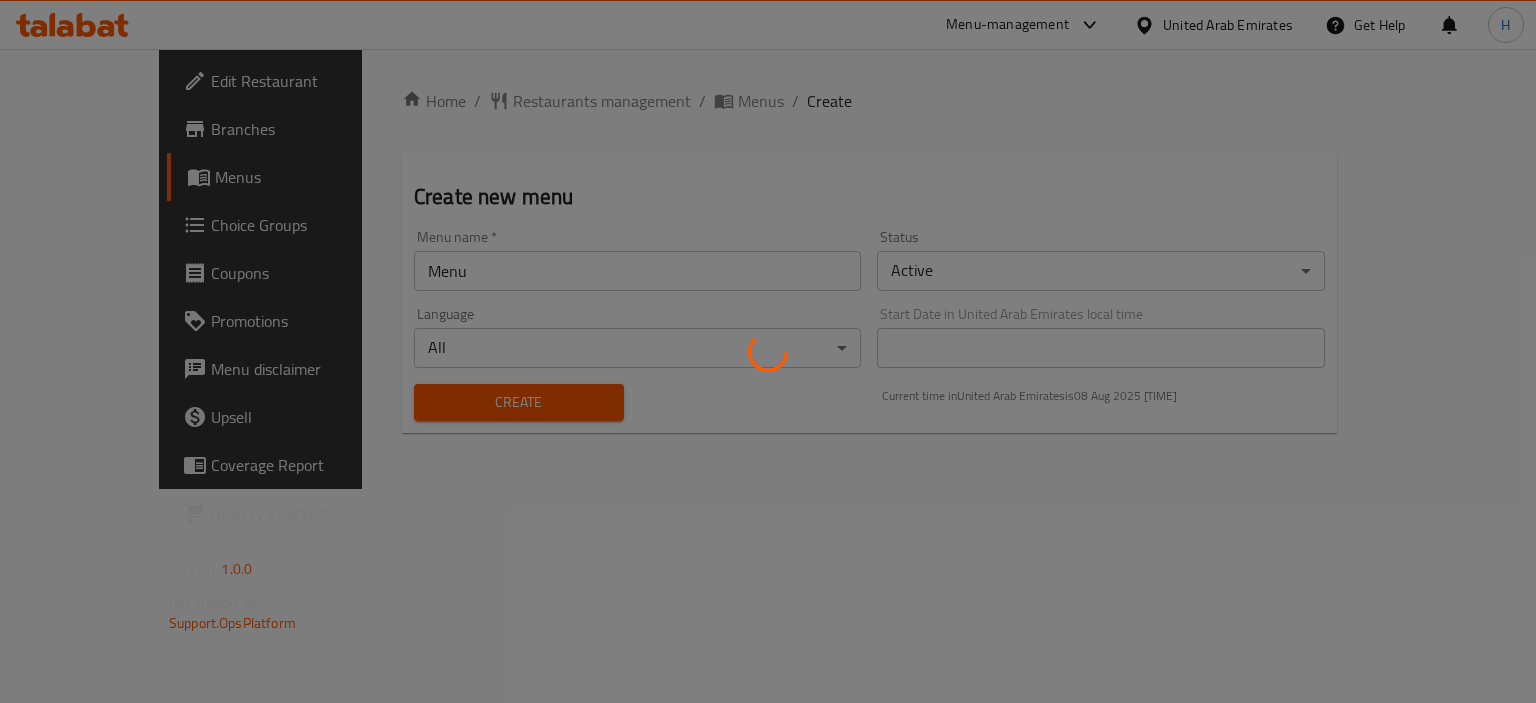 type 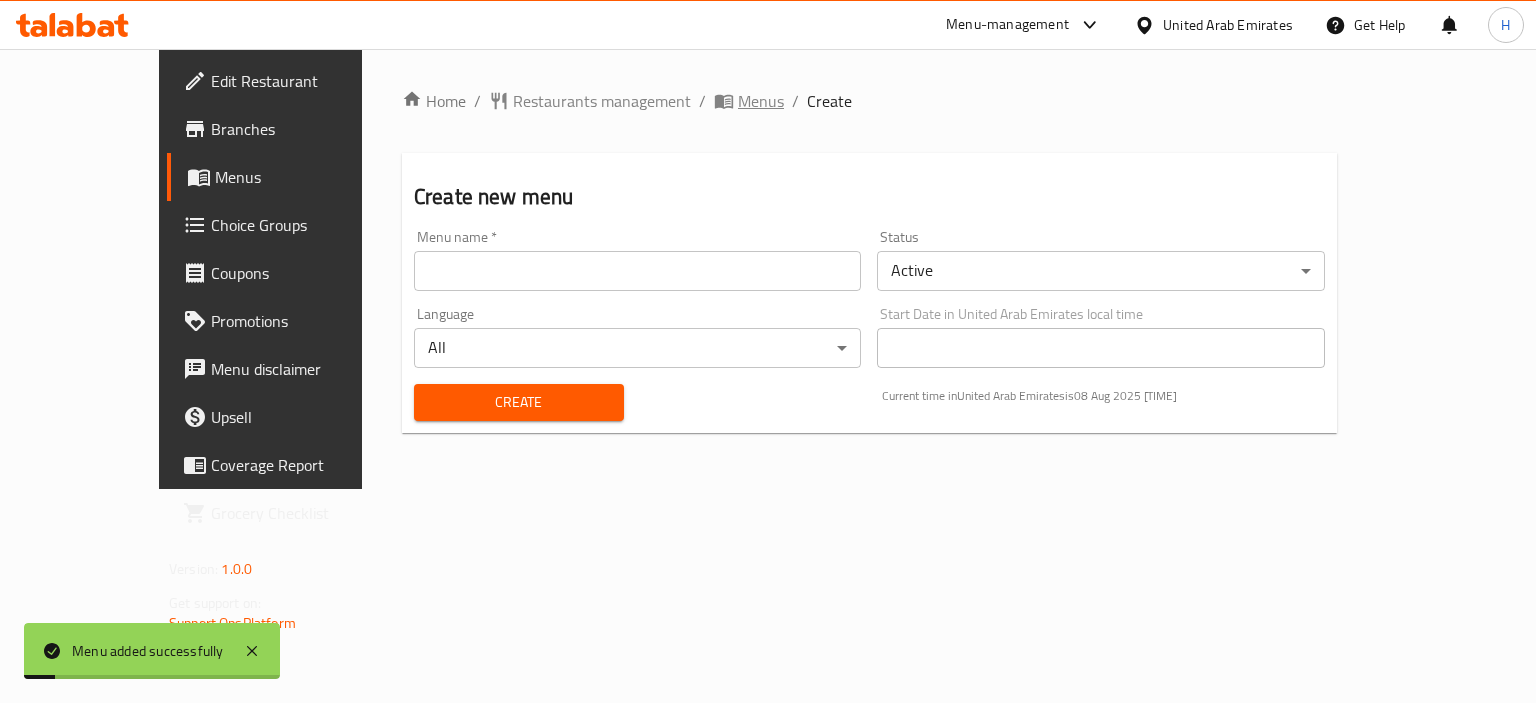 click on "Menus" at bounding box center [761, 101] 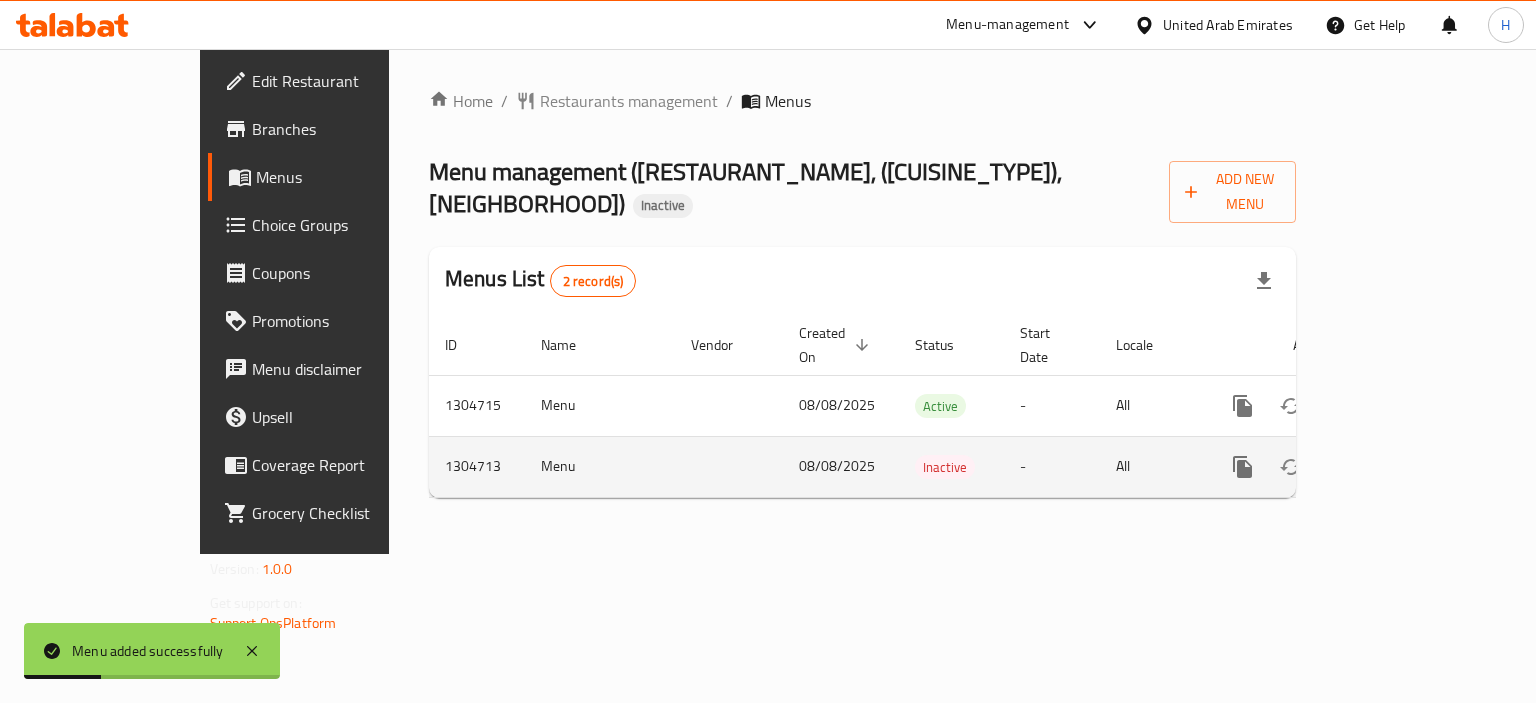 click on "Menu" at bounding box center (600, 466) 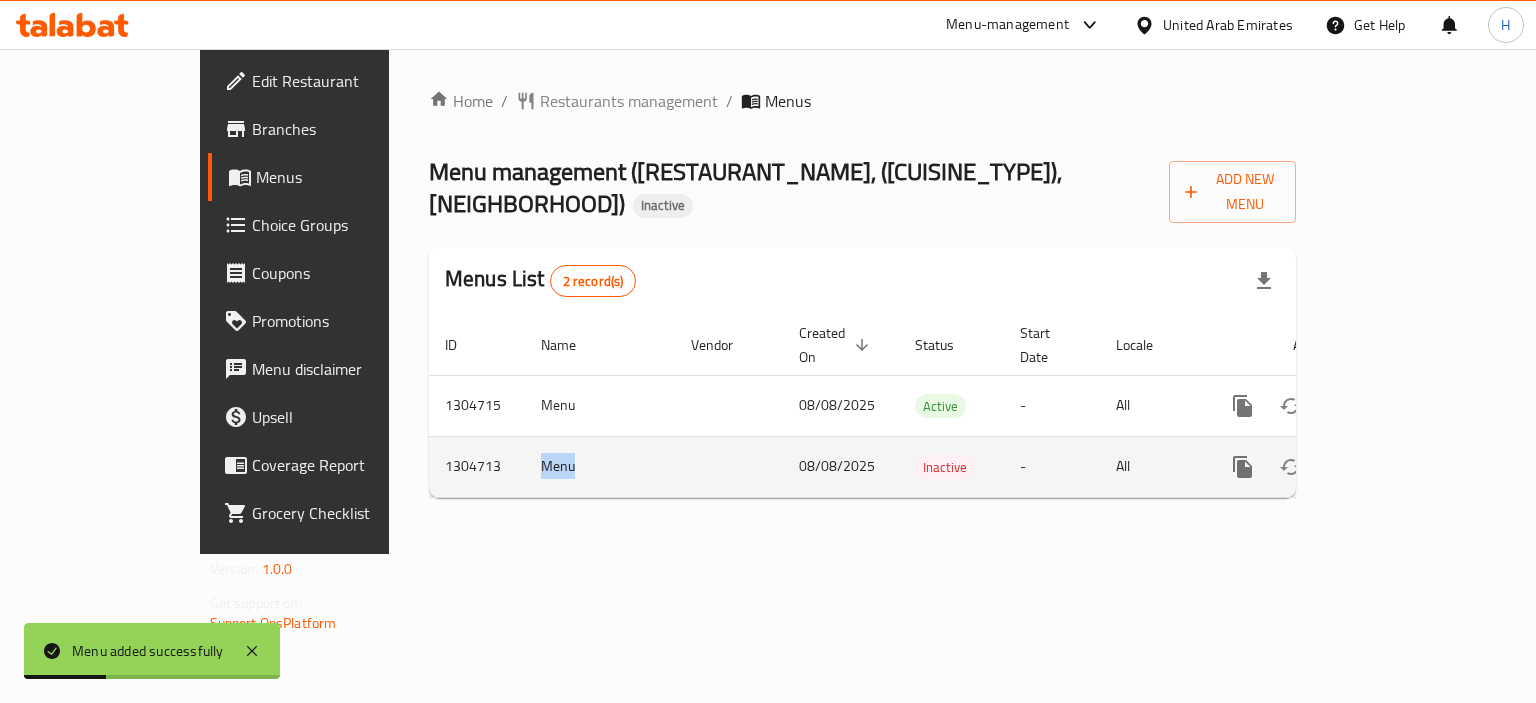 click on "Menu" at bounding box center [600, 466] 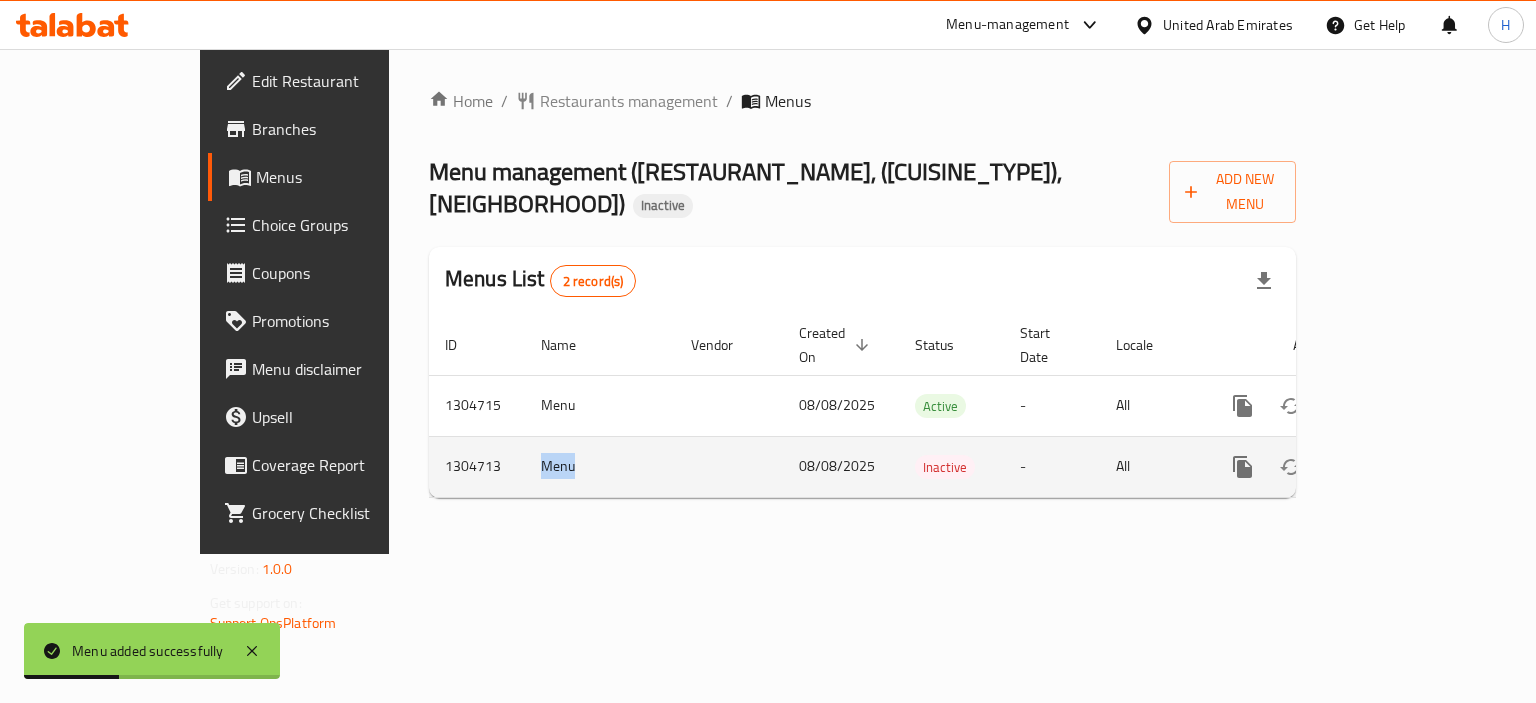 copy on "Menu" 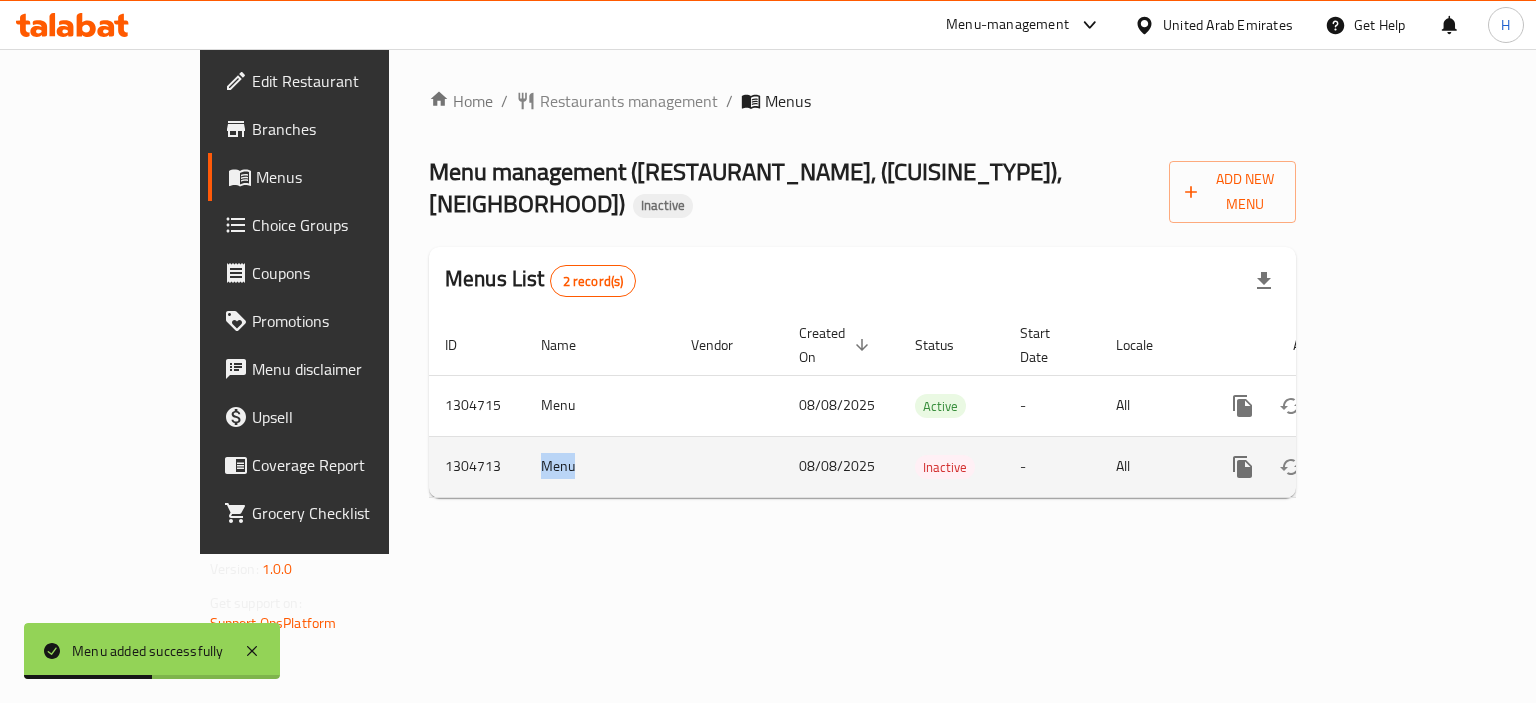 click 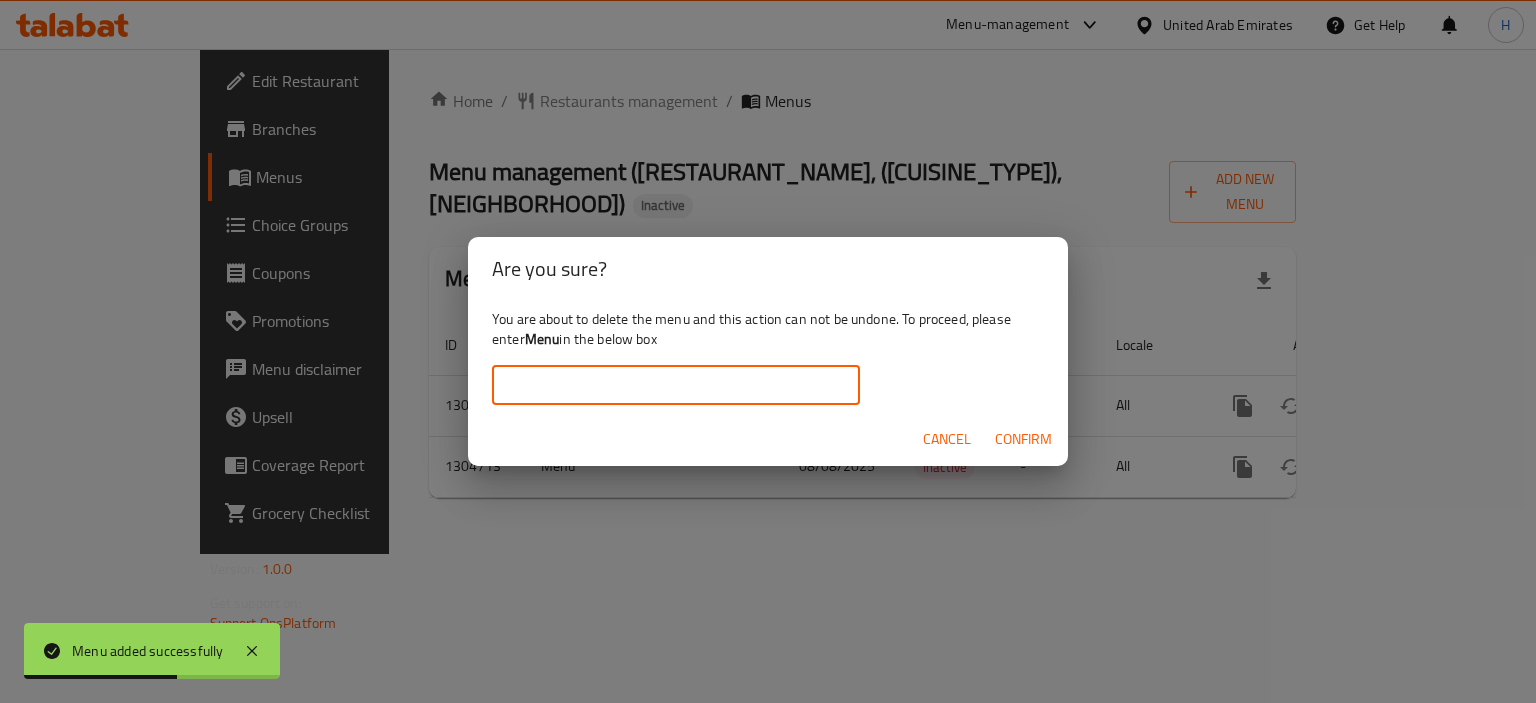 click at bounding box center [676, 385] 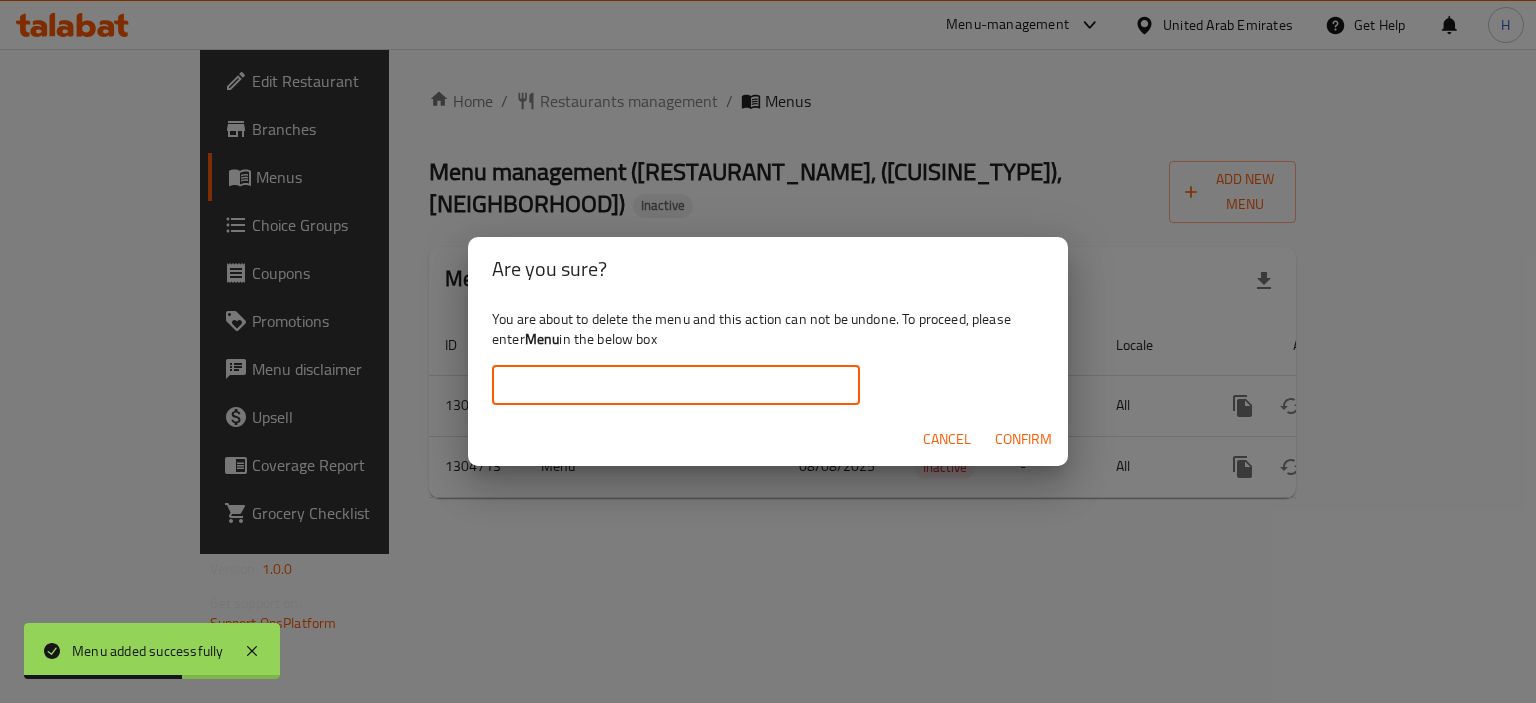 paste on "Menu" 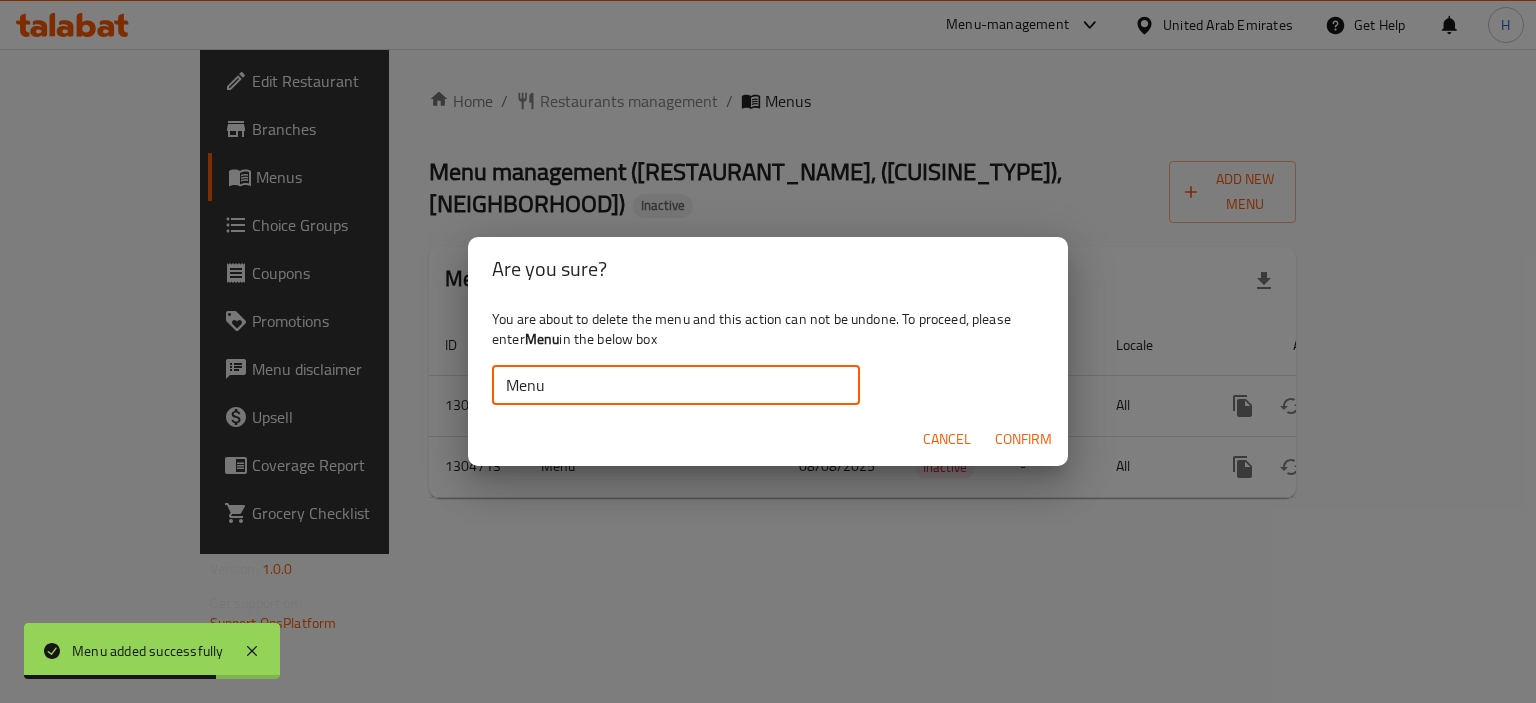 type on "Menu" 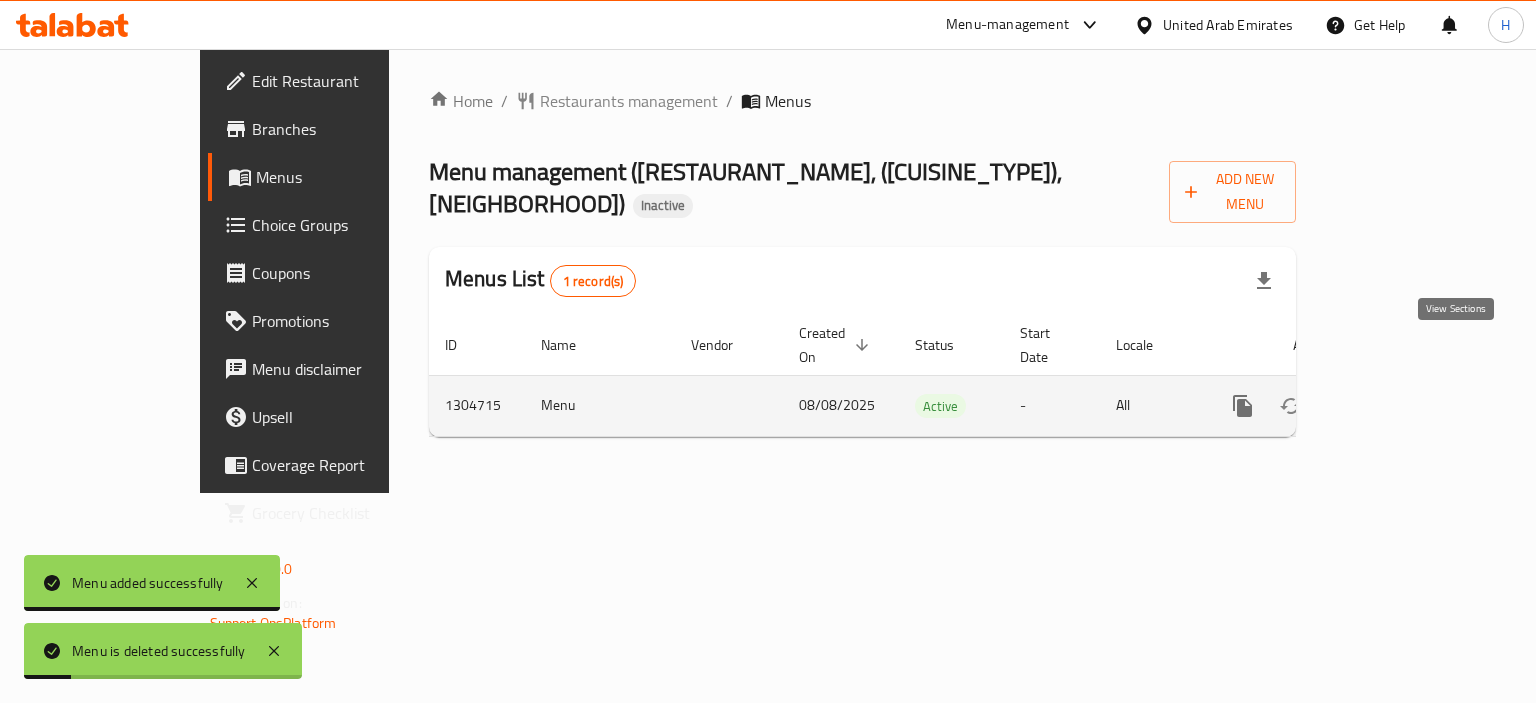 click 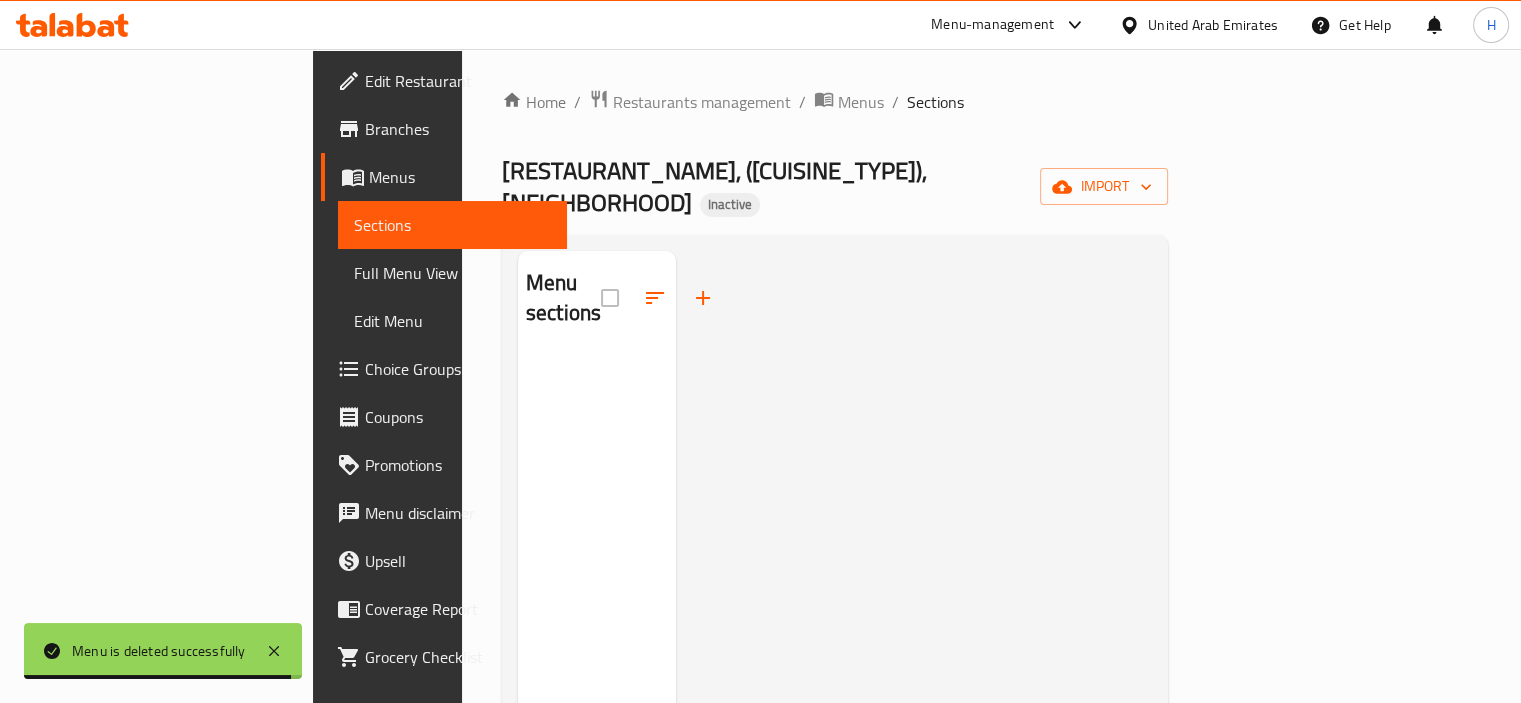 click on "Home / Restaurants management / Menus / Sections Manang`s, (DH Kitchen), Al Sufouh Inactive import Menu sections" at bounding box center (835, 529) 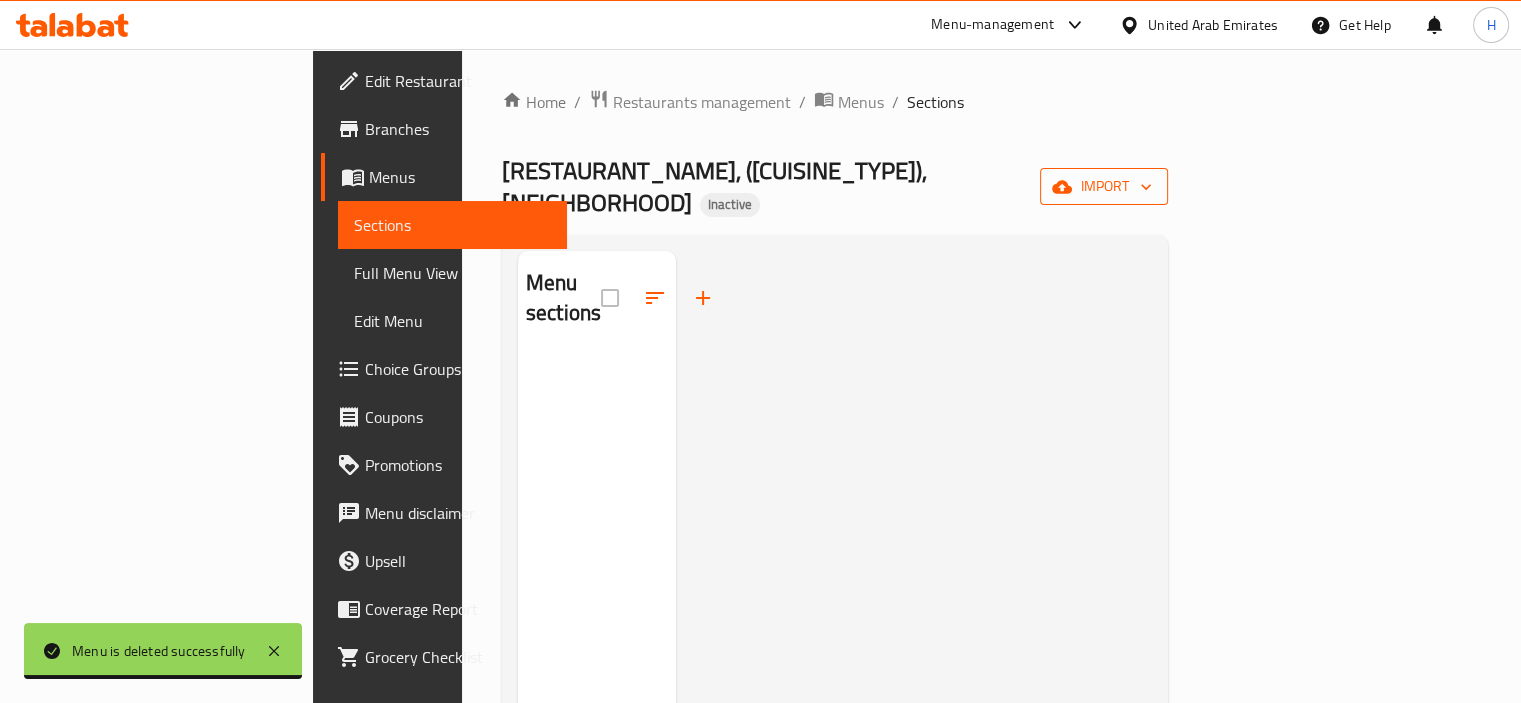 click on "import" at bounding box center [1104, 186] 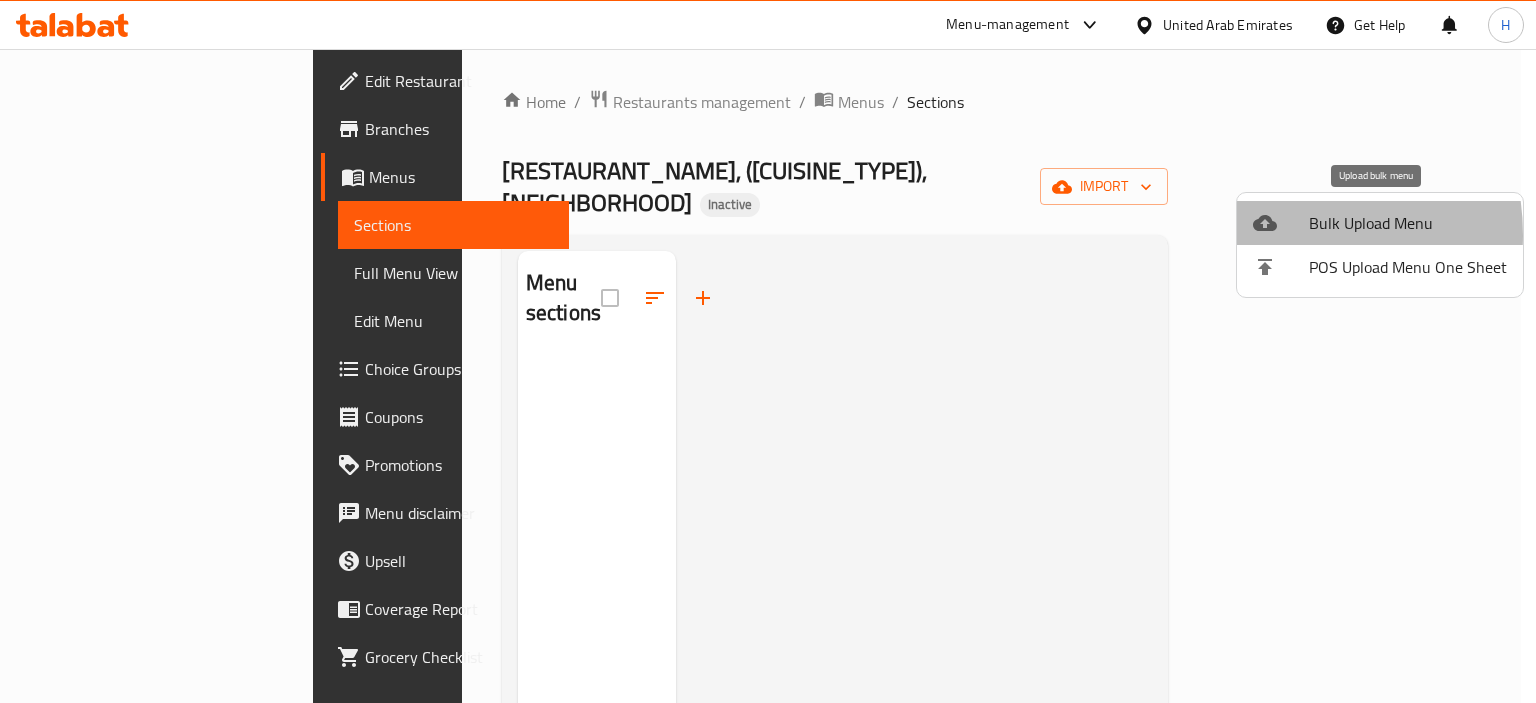 click on "Bulk Upload Menu" at bounding box center [1380, 223] 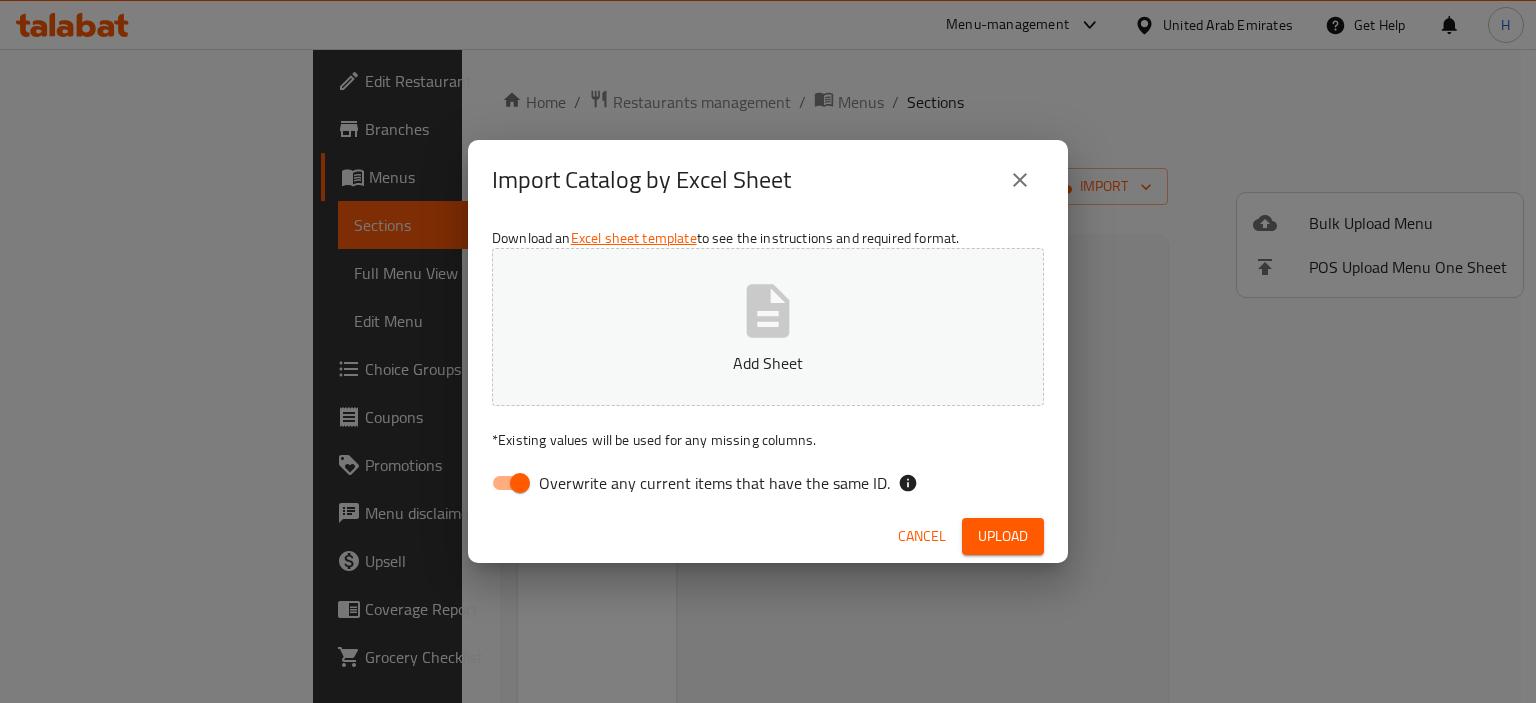 click on "Overwrite any current items that have the same ID." at bounding box center [714, 483] 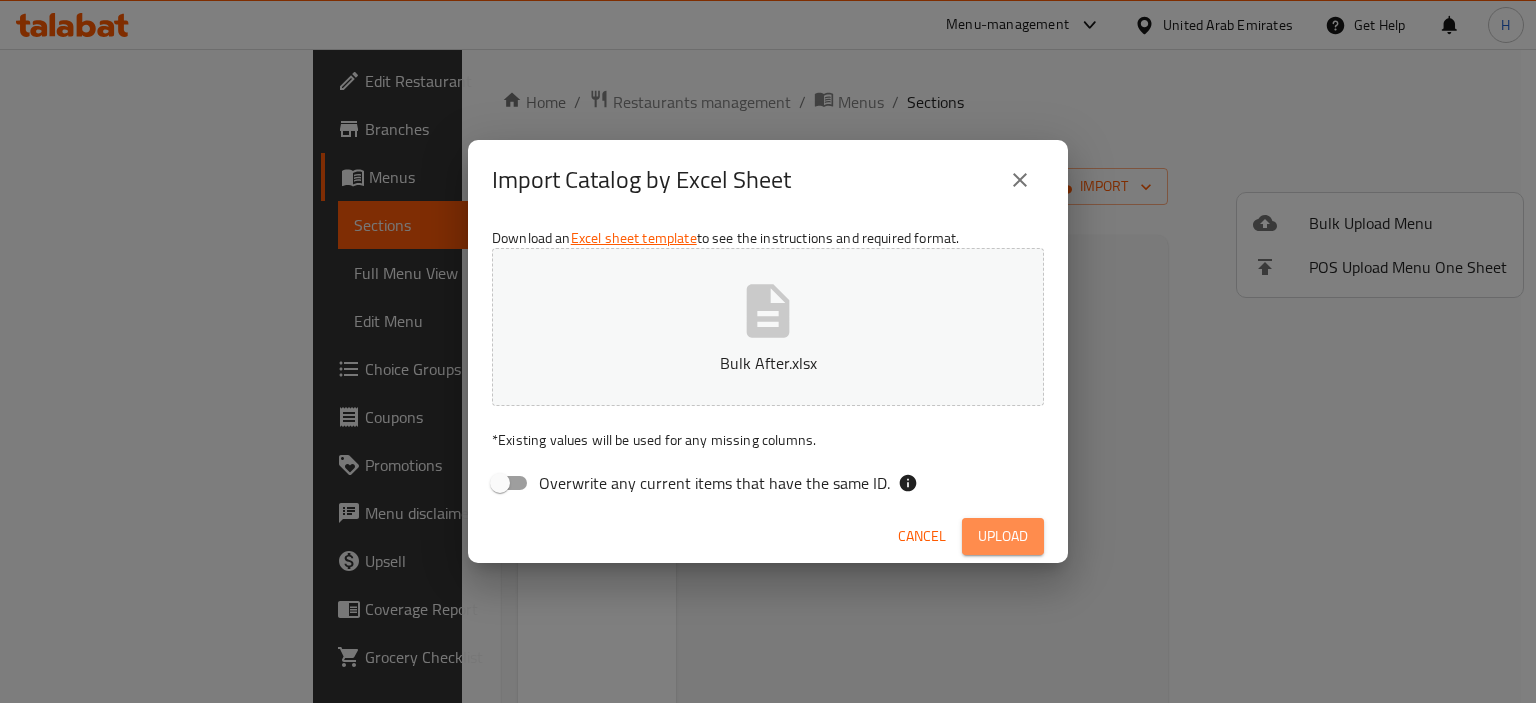 click on "Upload" at bounding box center [1003, 536] 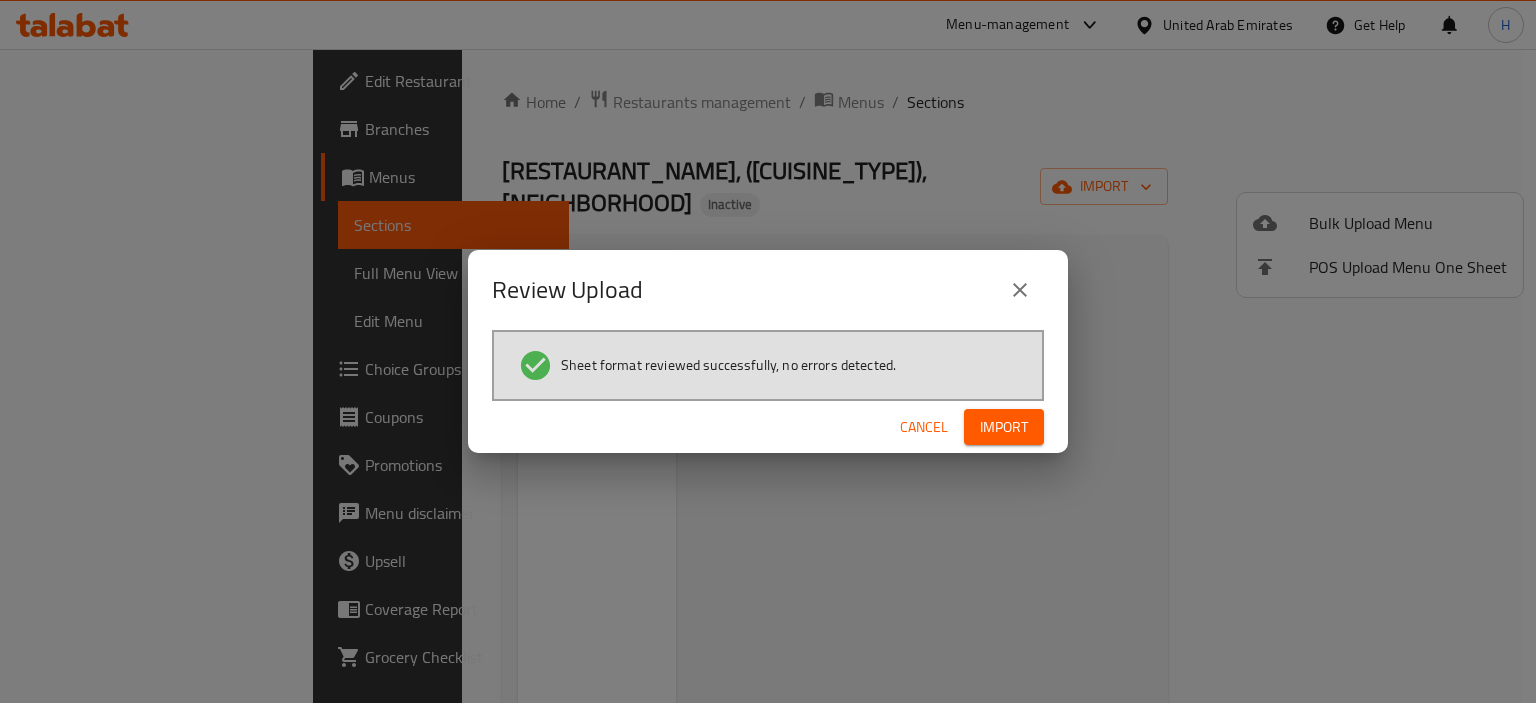 click on "Import" at bounding box center [1004, 427] 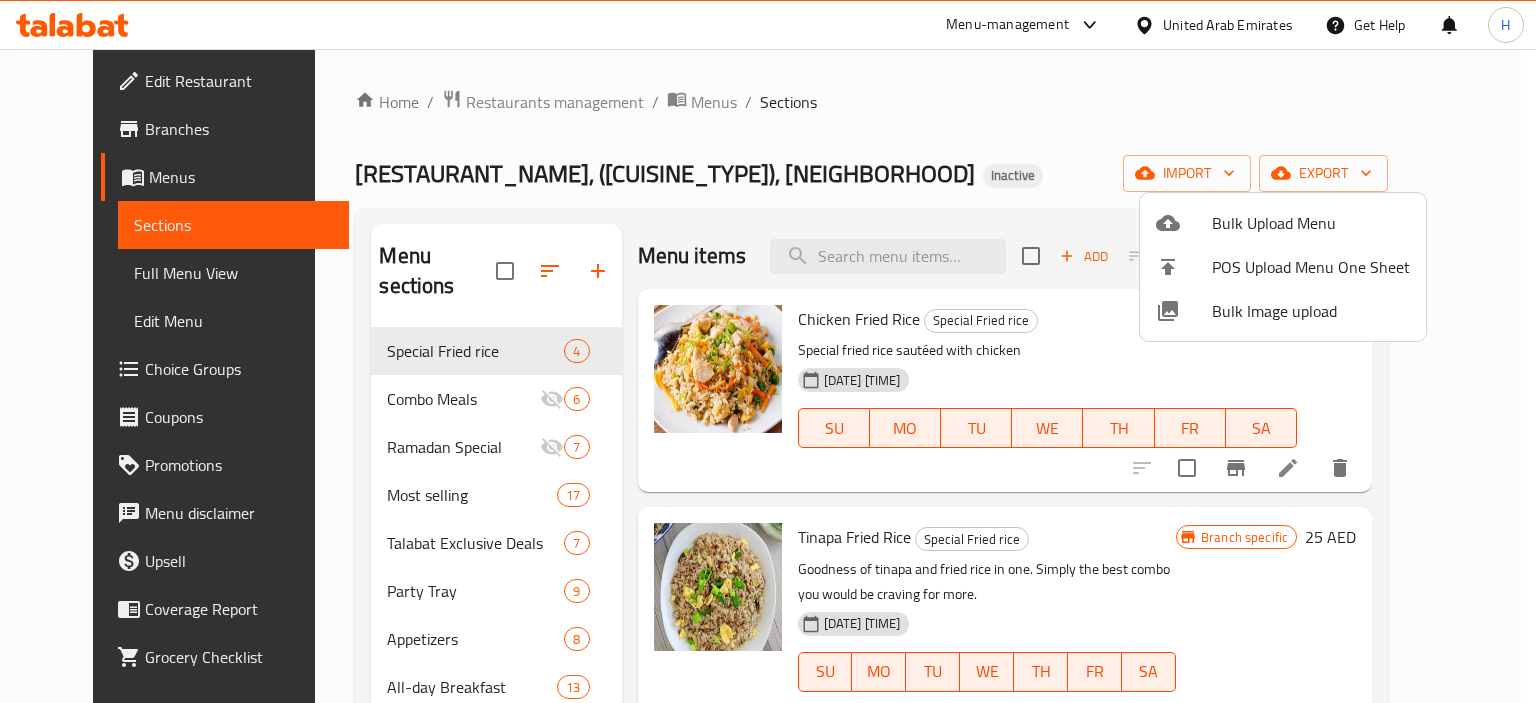 click at bounding box center [768, 351] 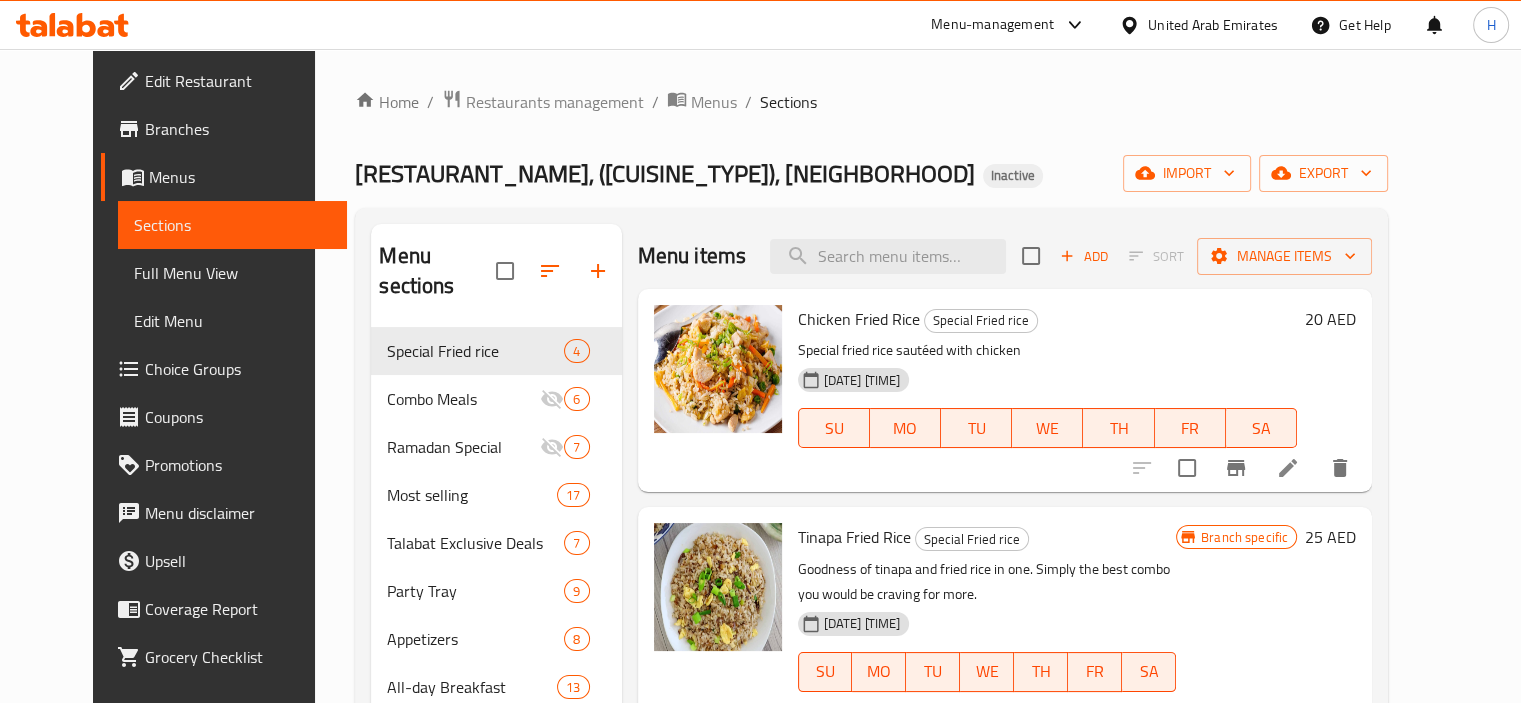 click 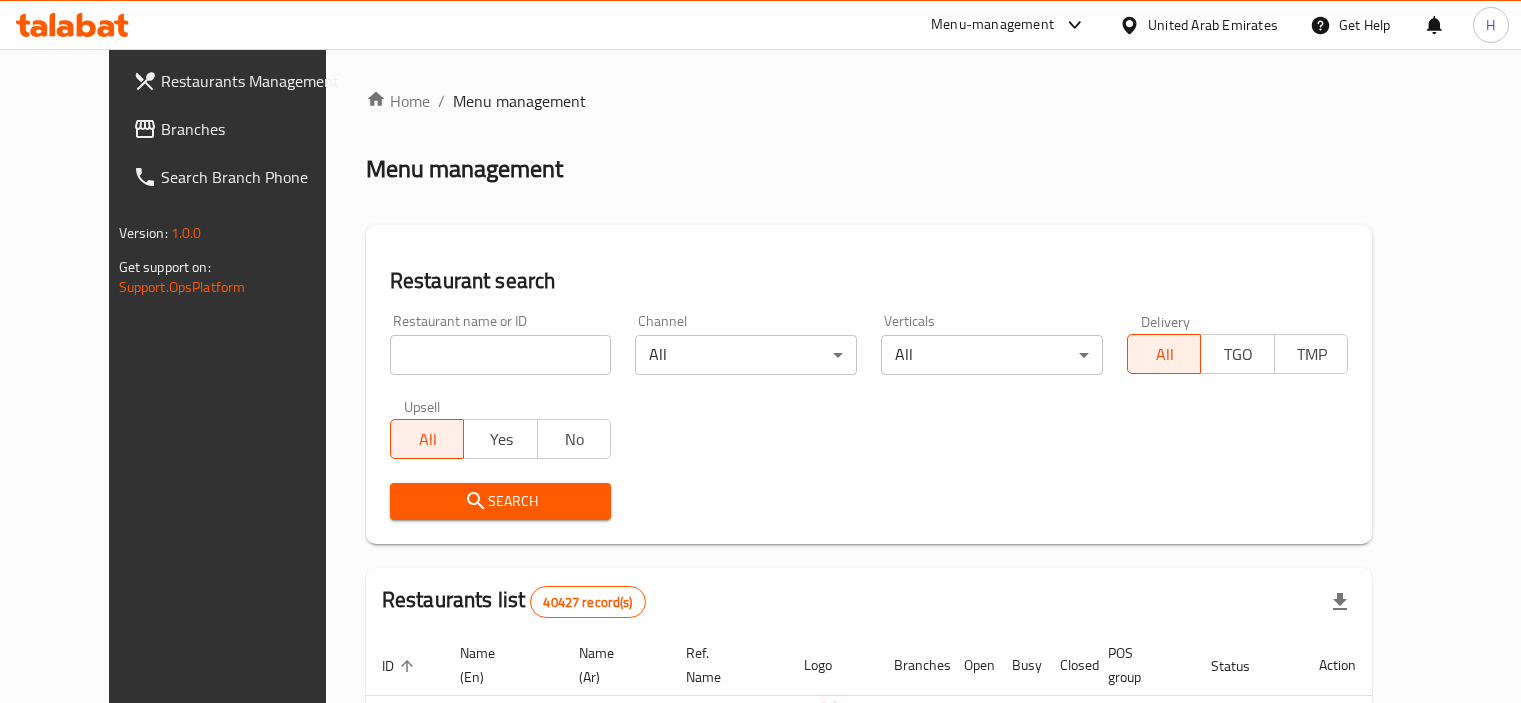 scroll, scrollTop: 0, scrollLeft: 0, axis: both 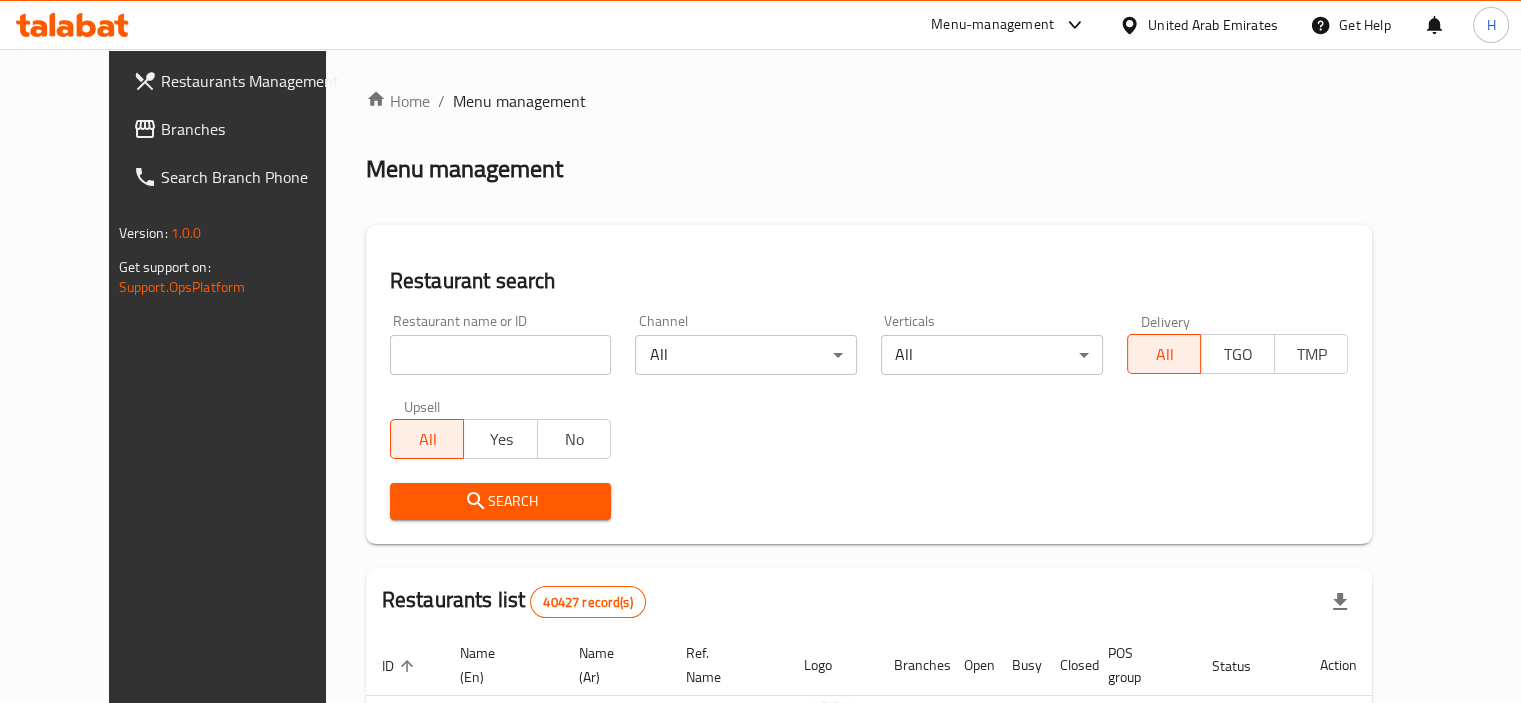 click on "Branches" at bounding box center [254, 129] 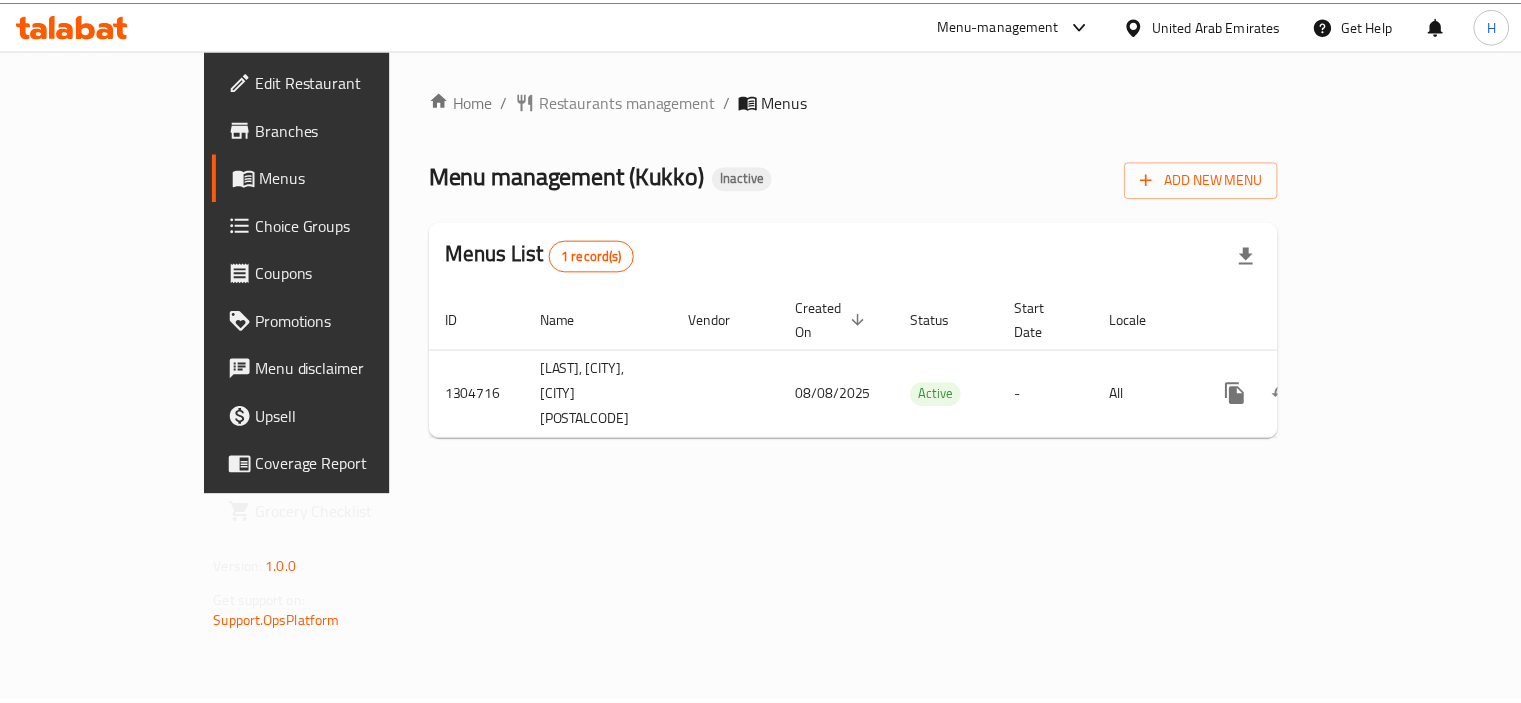 scroll, scrollTop: 0, scrollLeft: 0, axis: both 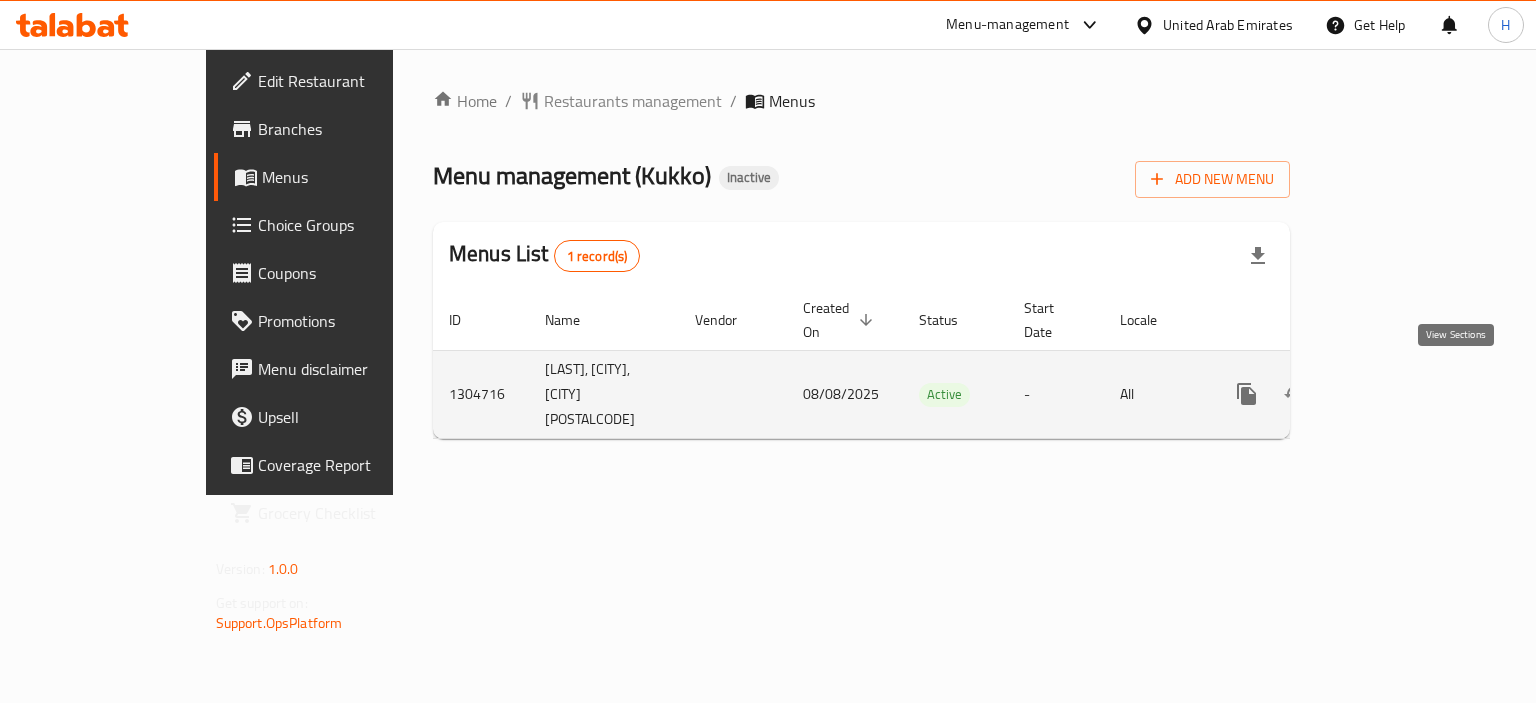click 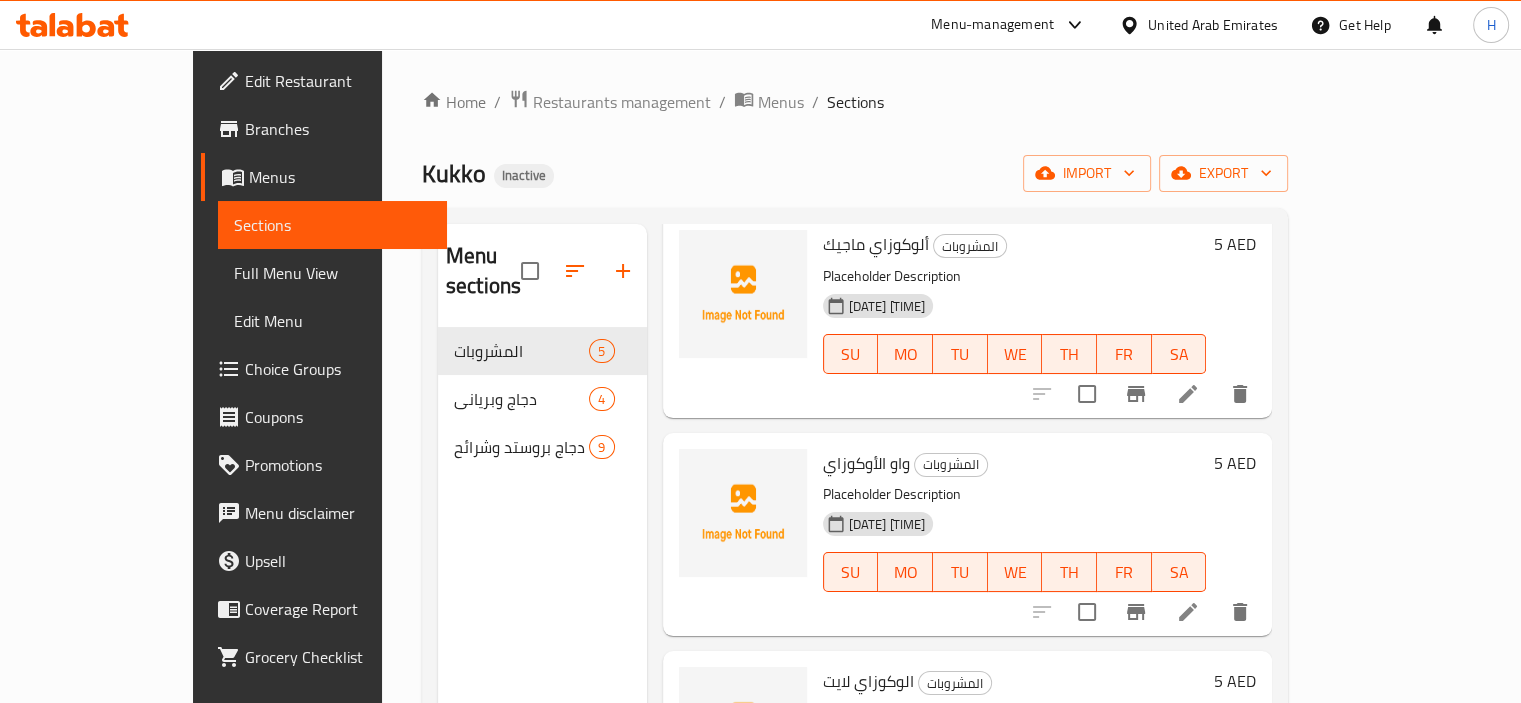 scroll, scrollTop: 439, scrollLeft: 0, axis: vertical 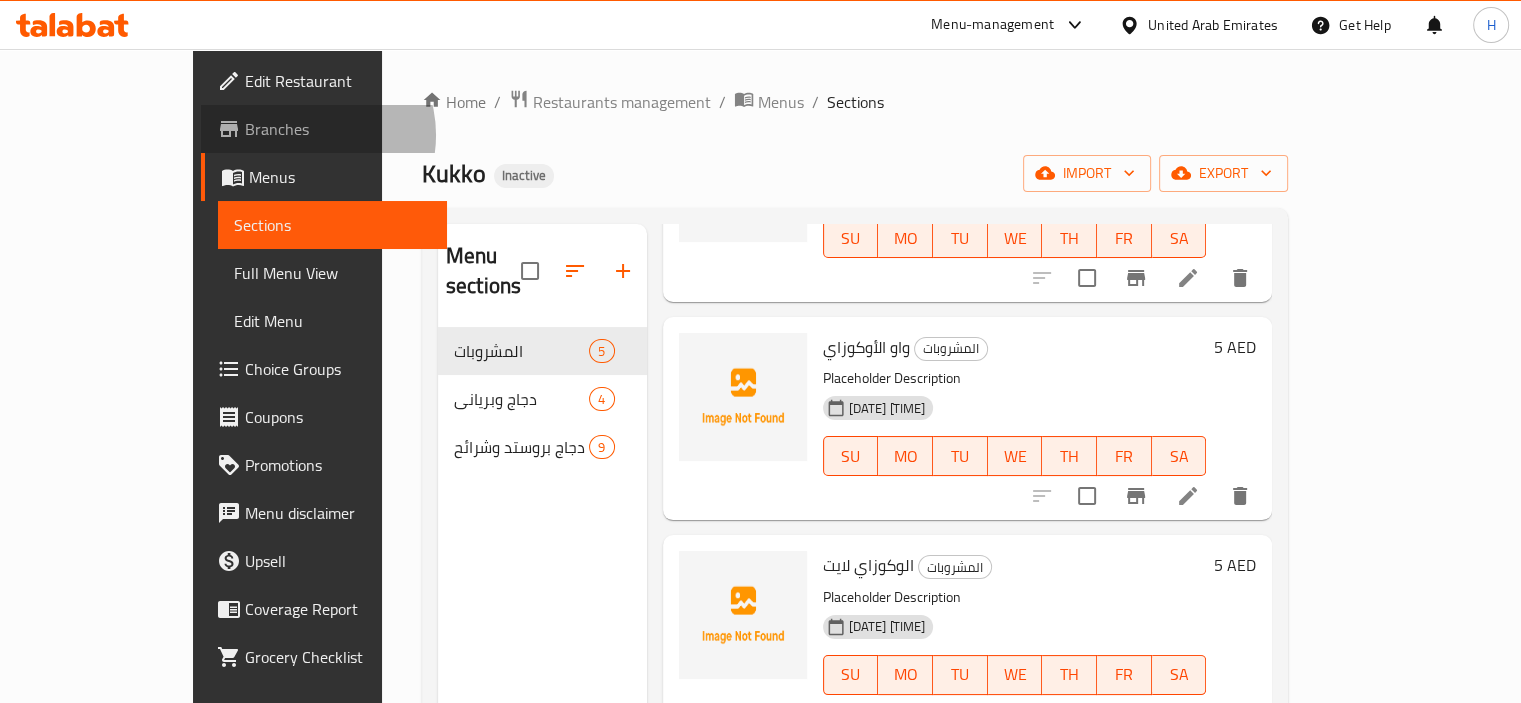 click on "Branches" at bounding box center [338, 129] 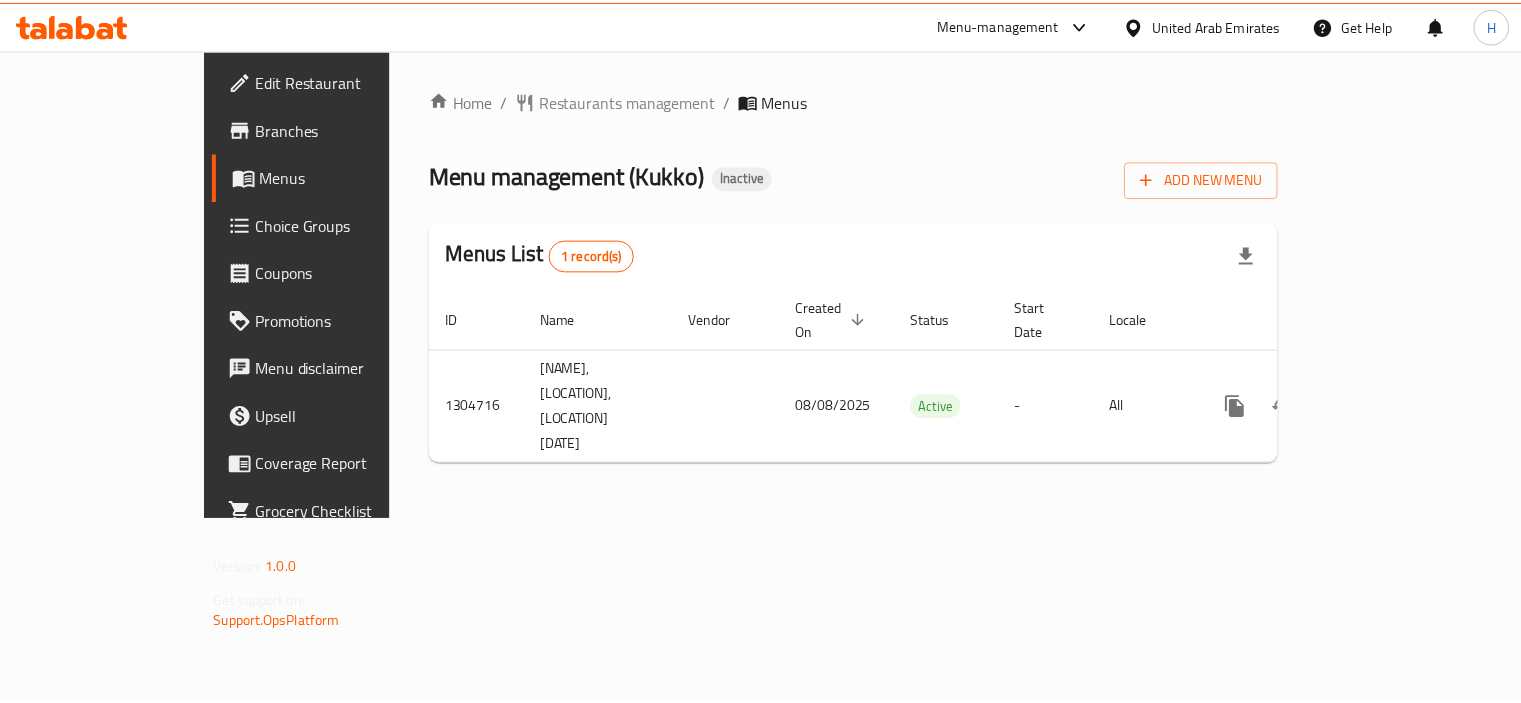 scroll, scrollTop: 0, scrollLeft: 0, axis: both 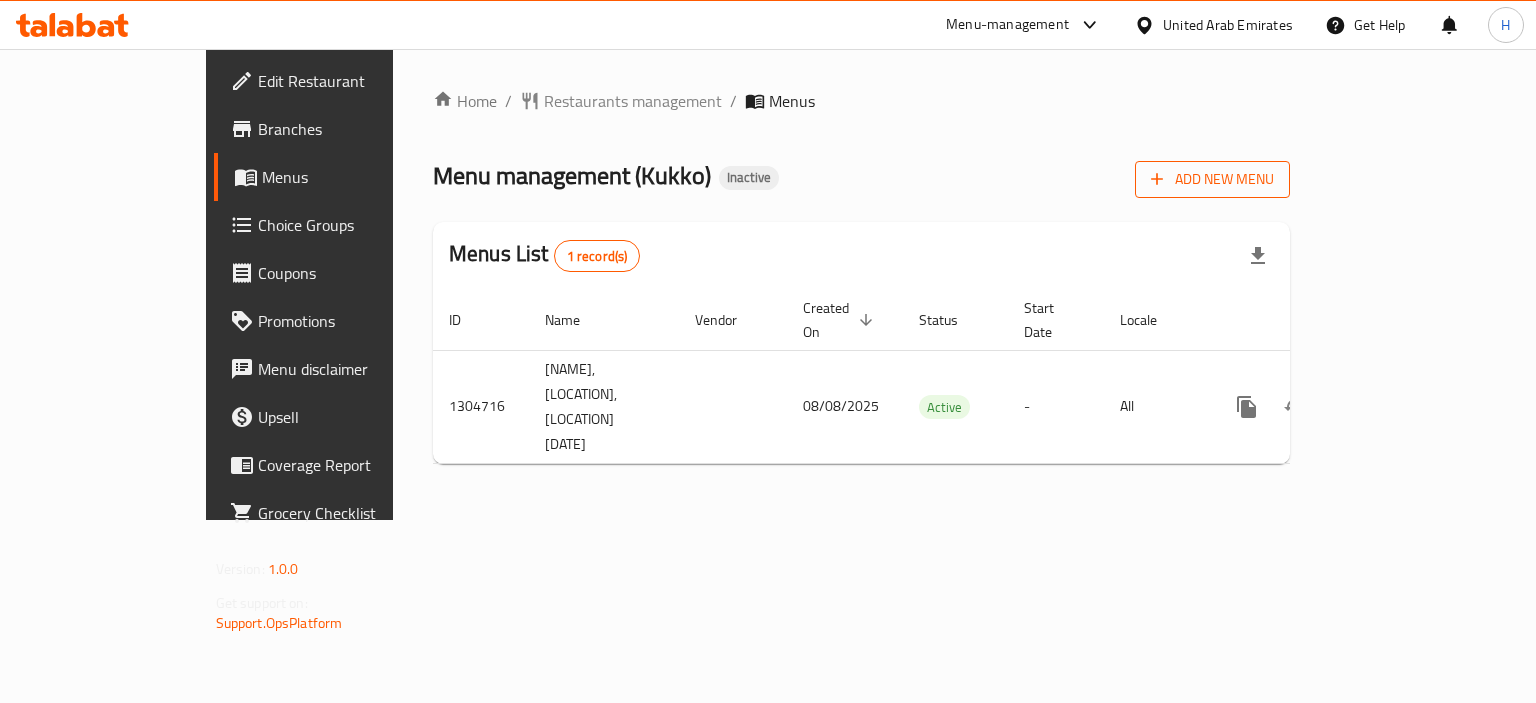 click on "Add New Menu" at bounding box center [1212, 179] 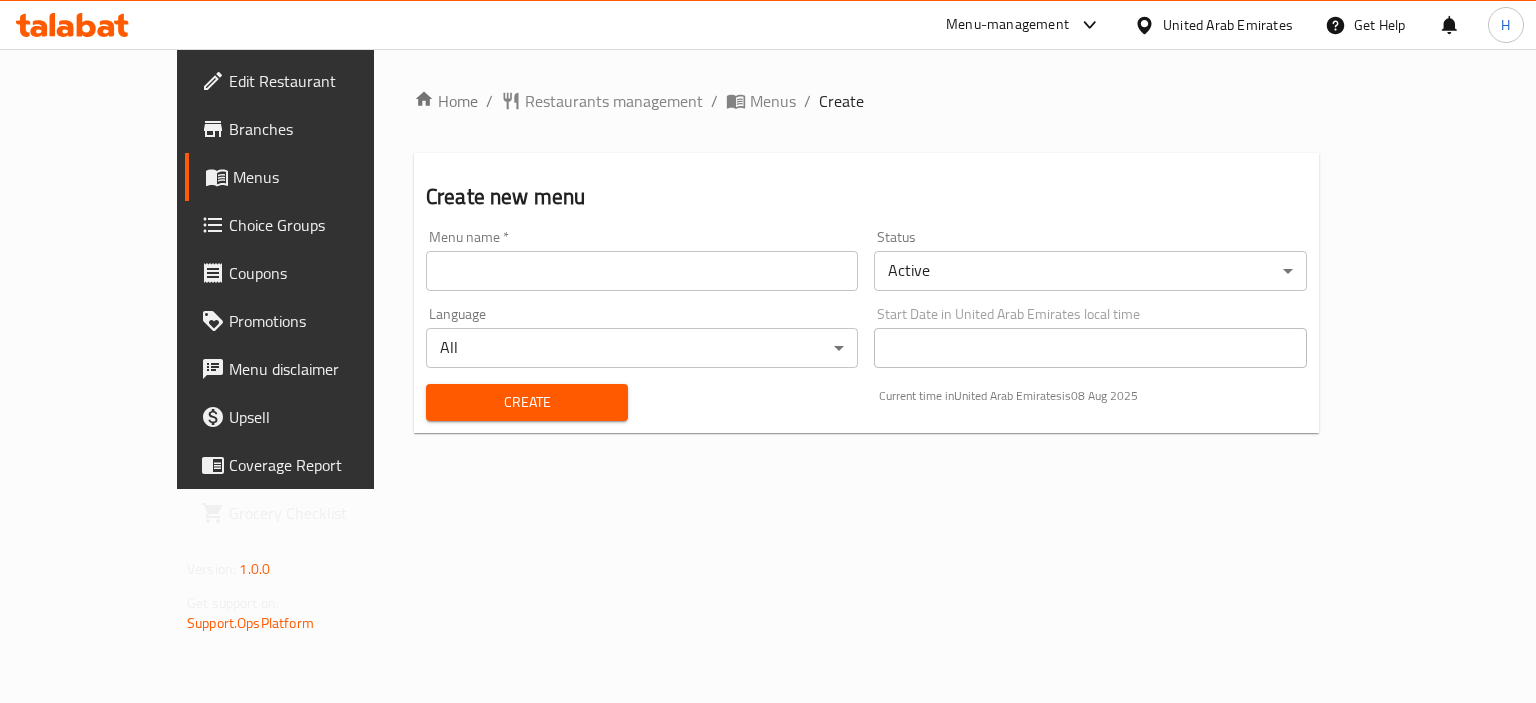 click at bounding box center [642, 271] 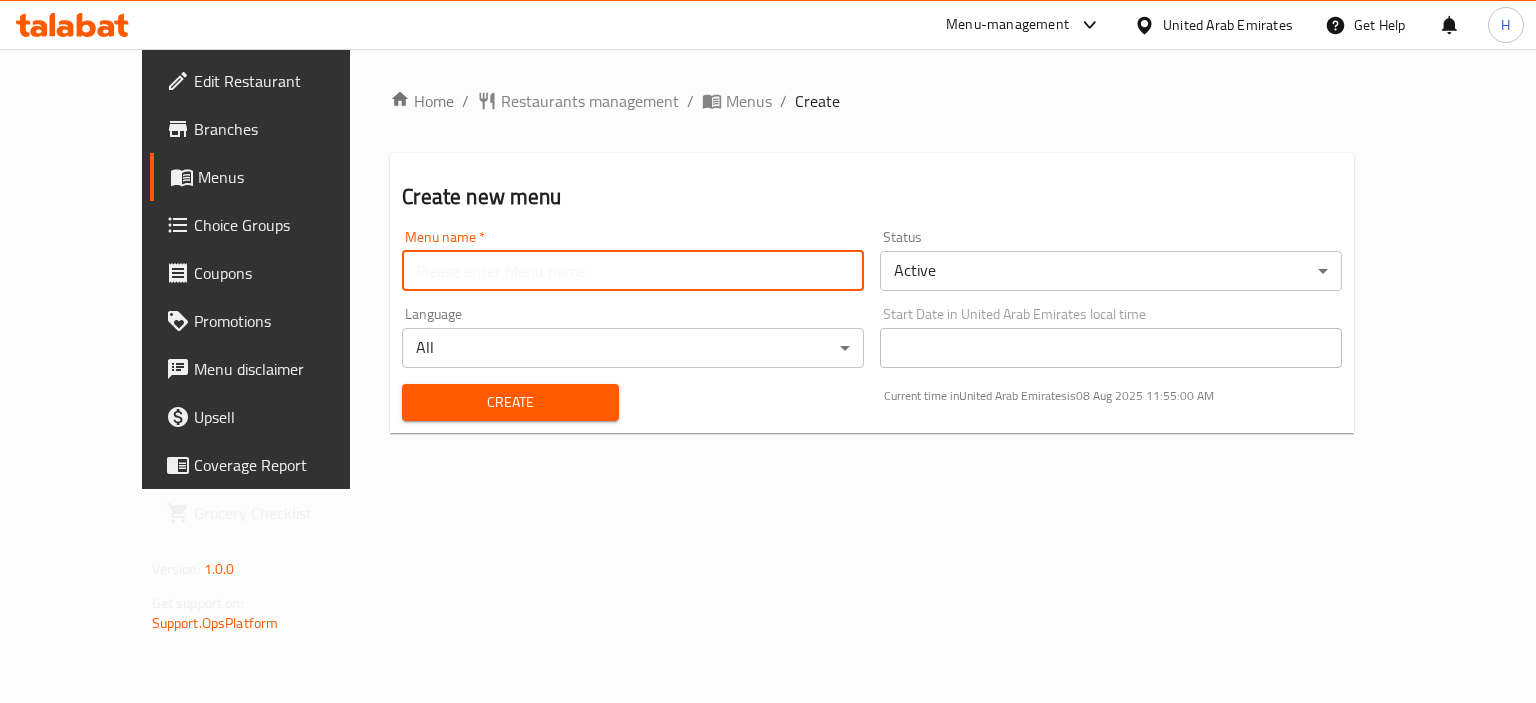 type on "Menu" 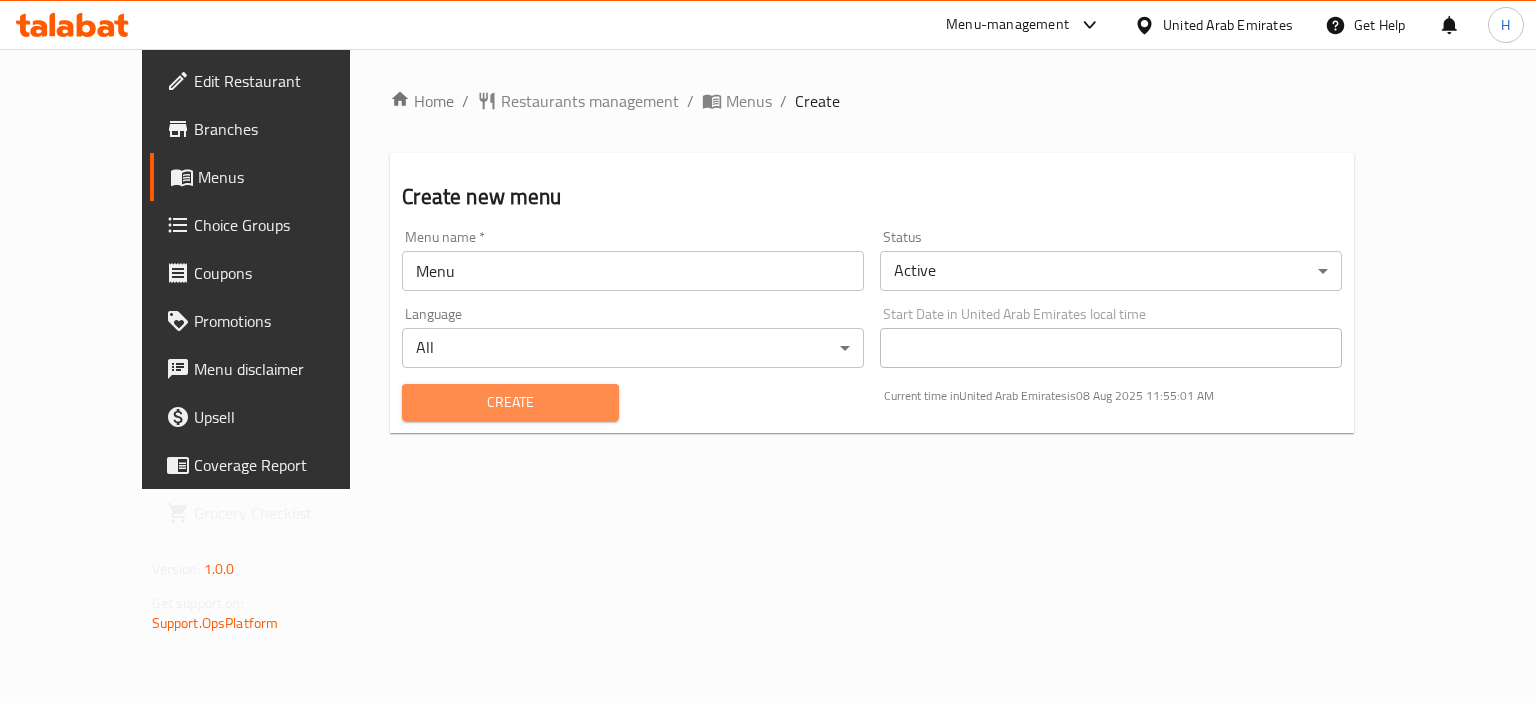 click on "Create" at bounding box center [510, 402] 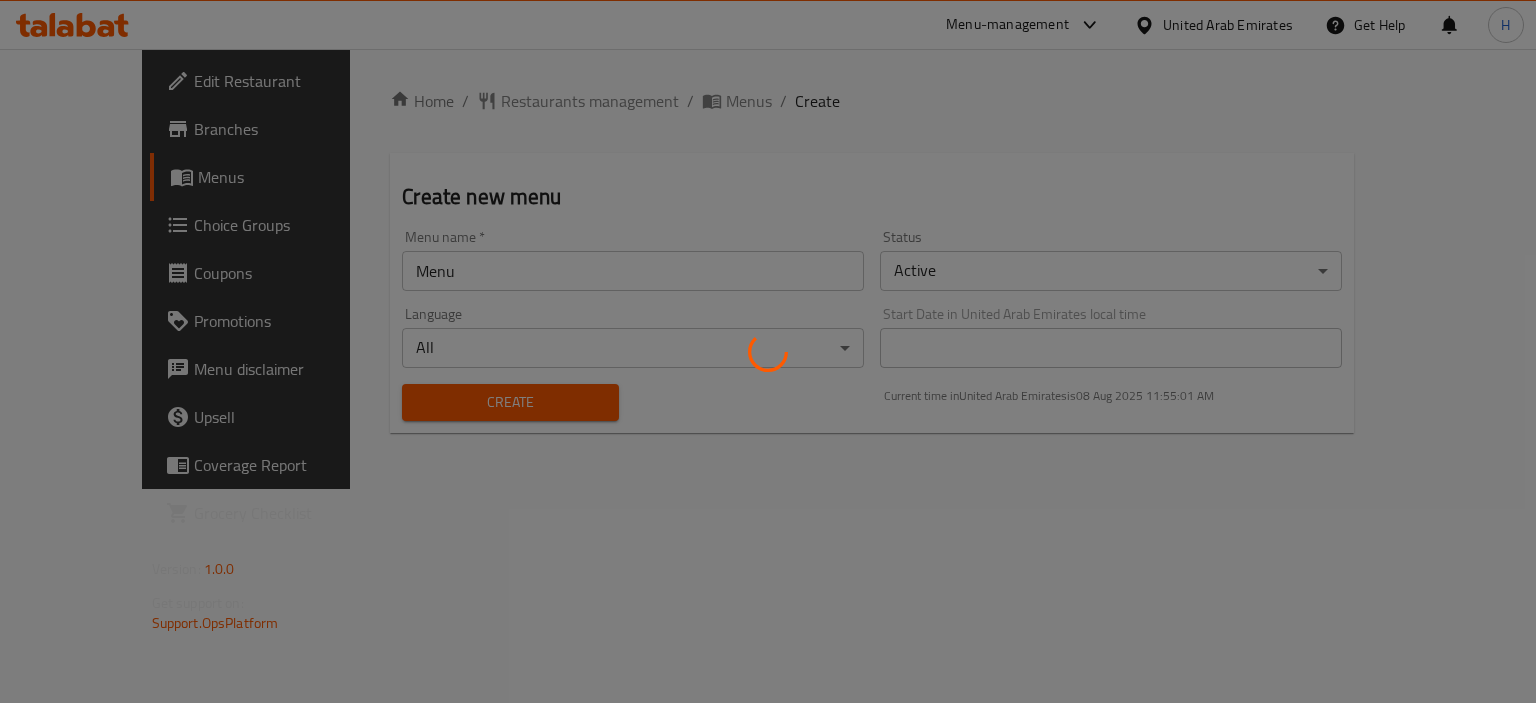 type 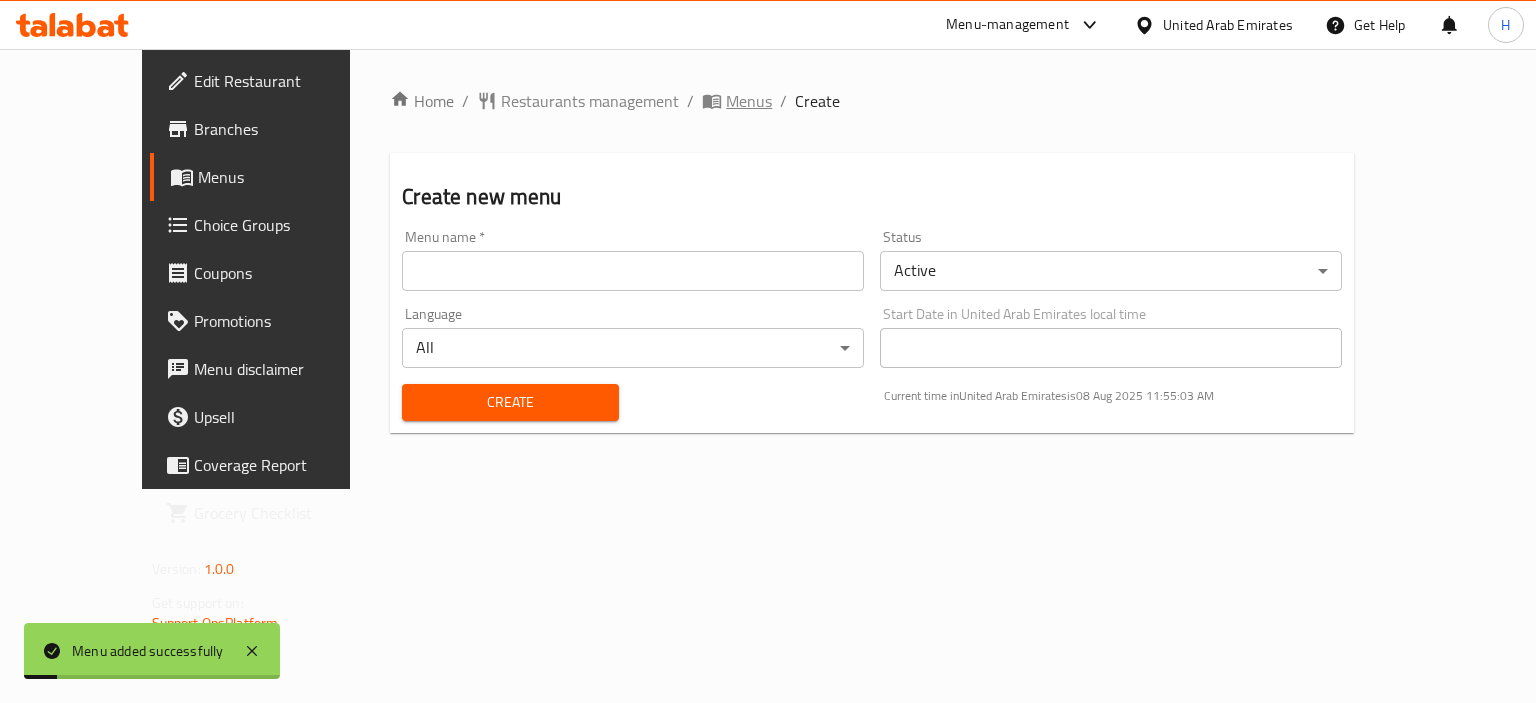 click on "Menus" at bounding box center [749, 101] 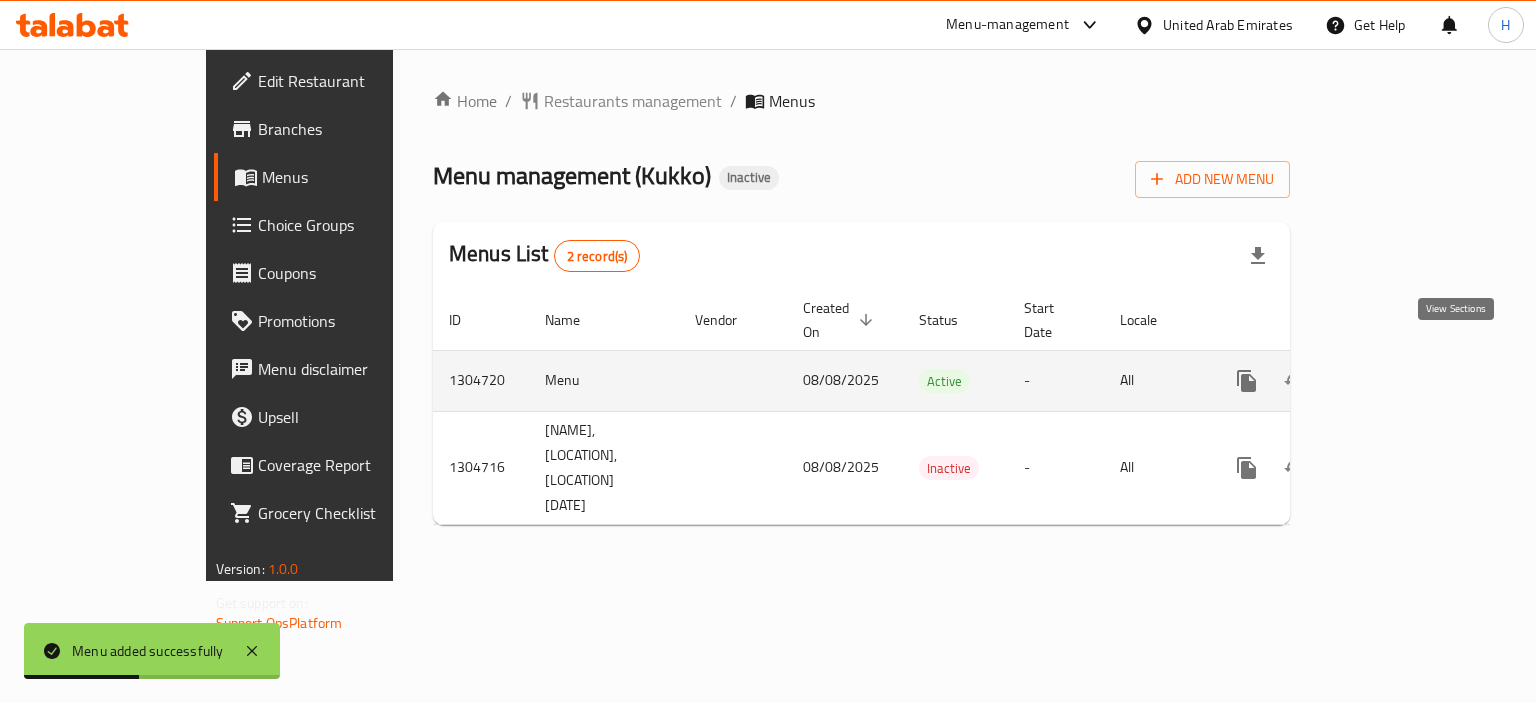 click 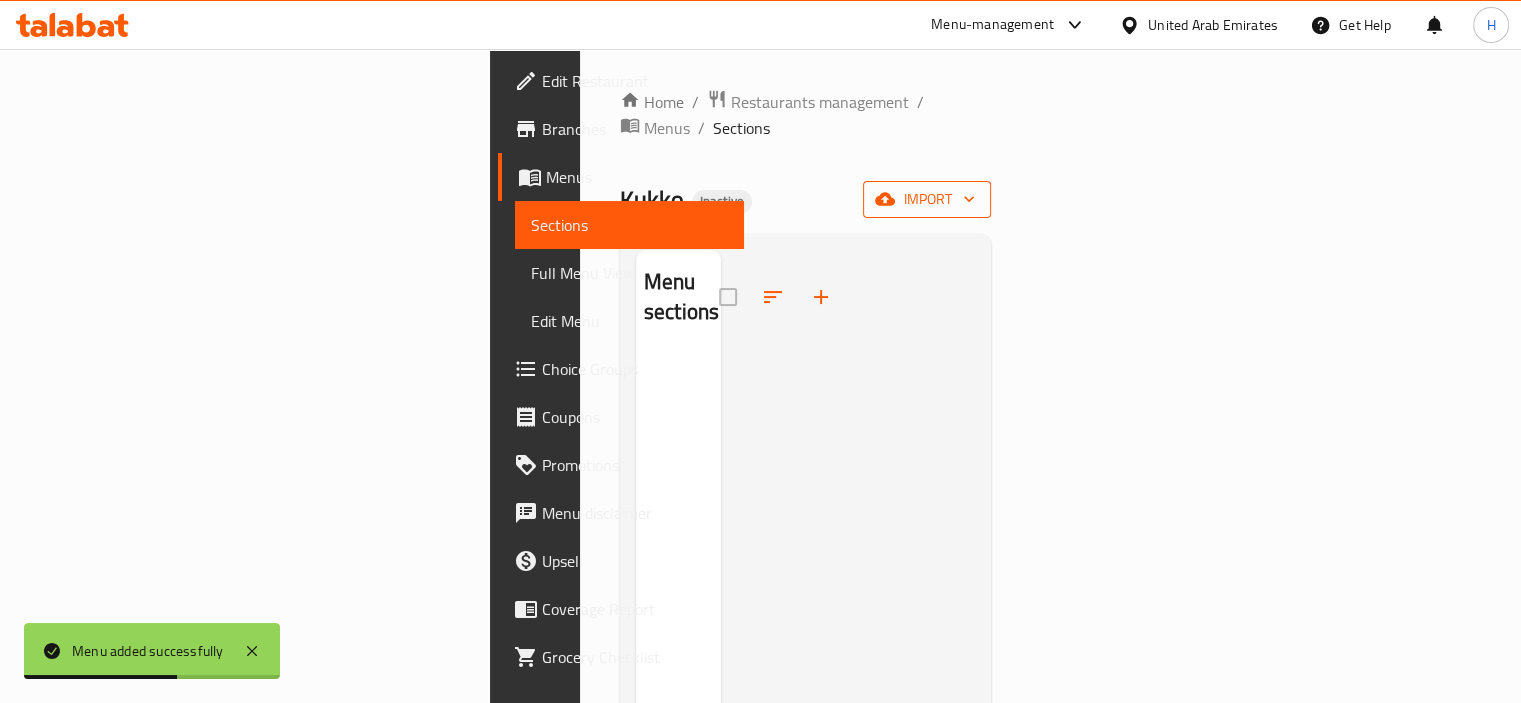 click on "import" at bounding box center [927, 199] 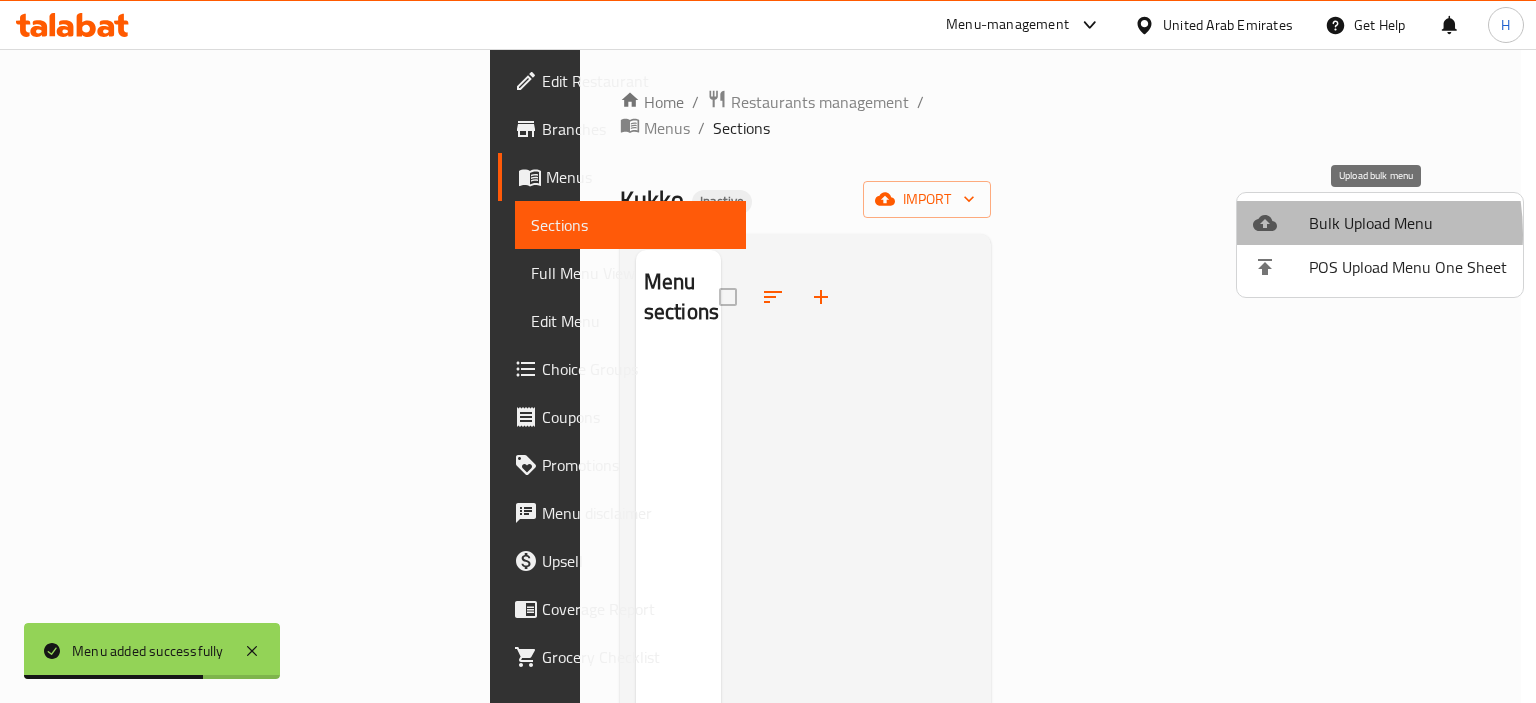 click at bounding box center [1281, 223] 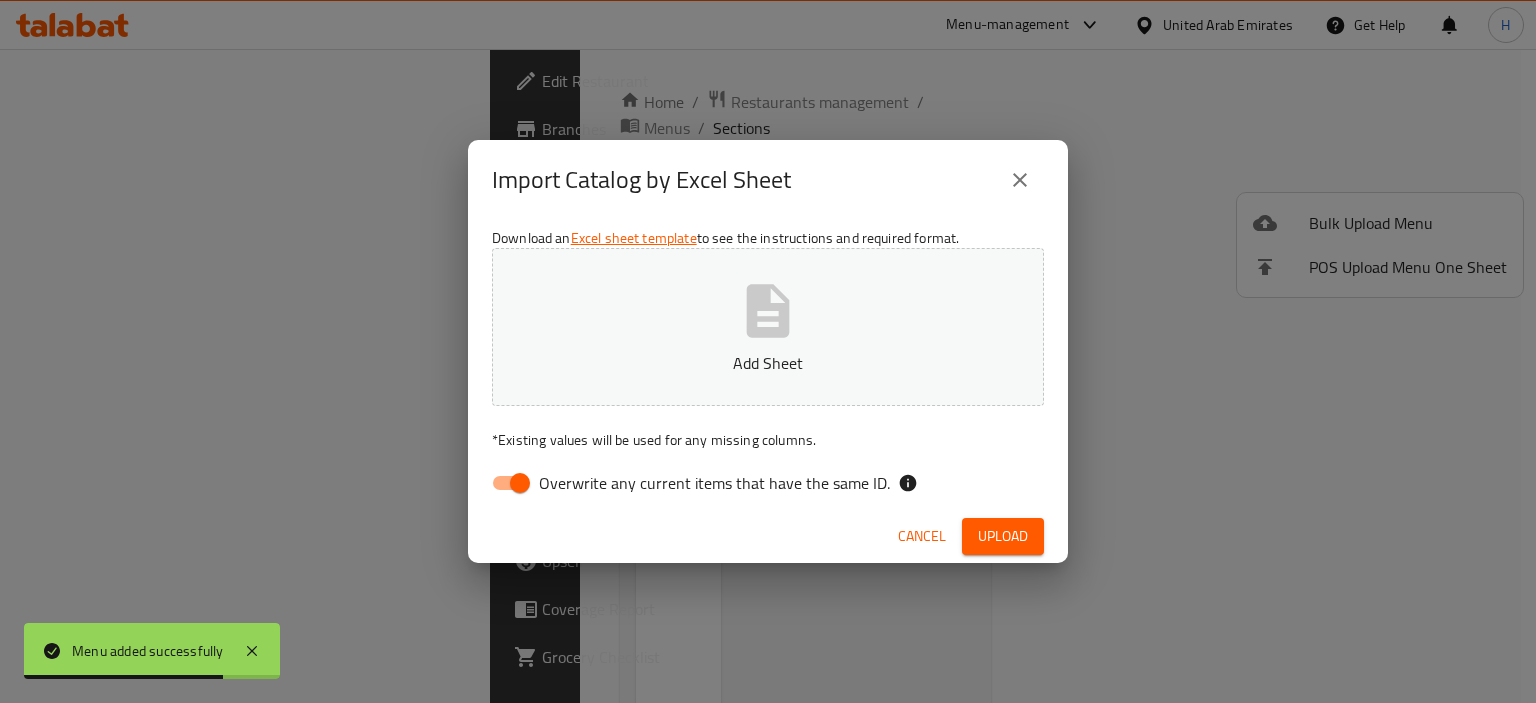 click on "Download an  Excel sheet template  to see the instructions and required format. Add Sheet * Existing values will be used for any missing columns. Overwrite any current items that have the same ID." at bounding box center (768, 365) 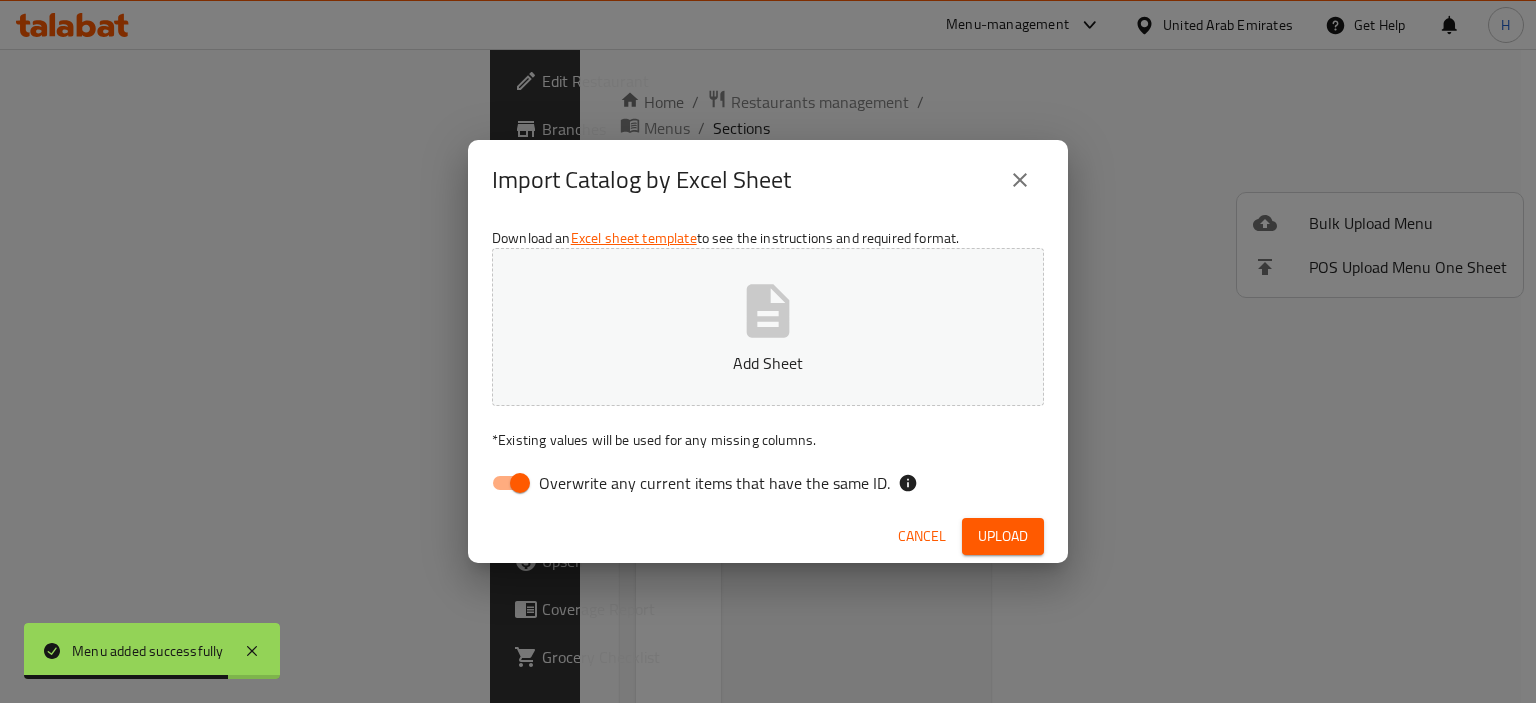 click on "Overwrite any current items that have the same ID." at bounding box center [714, 483] 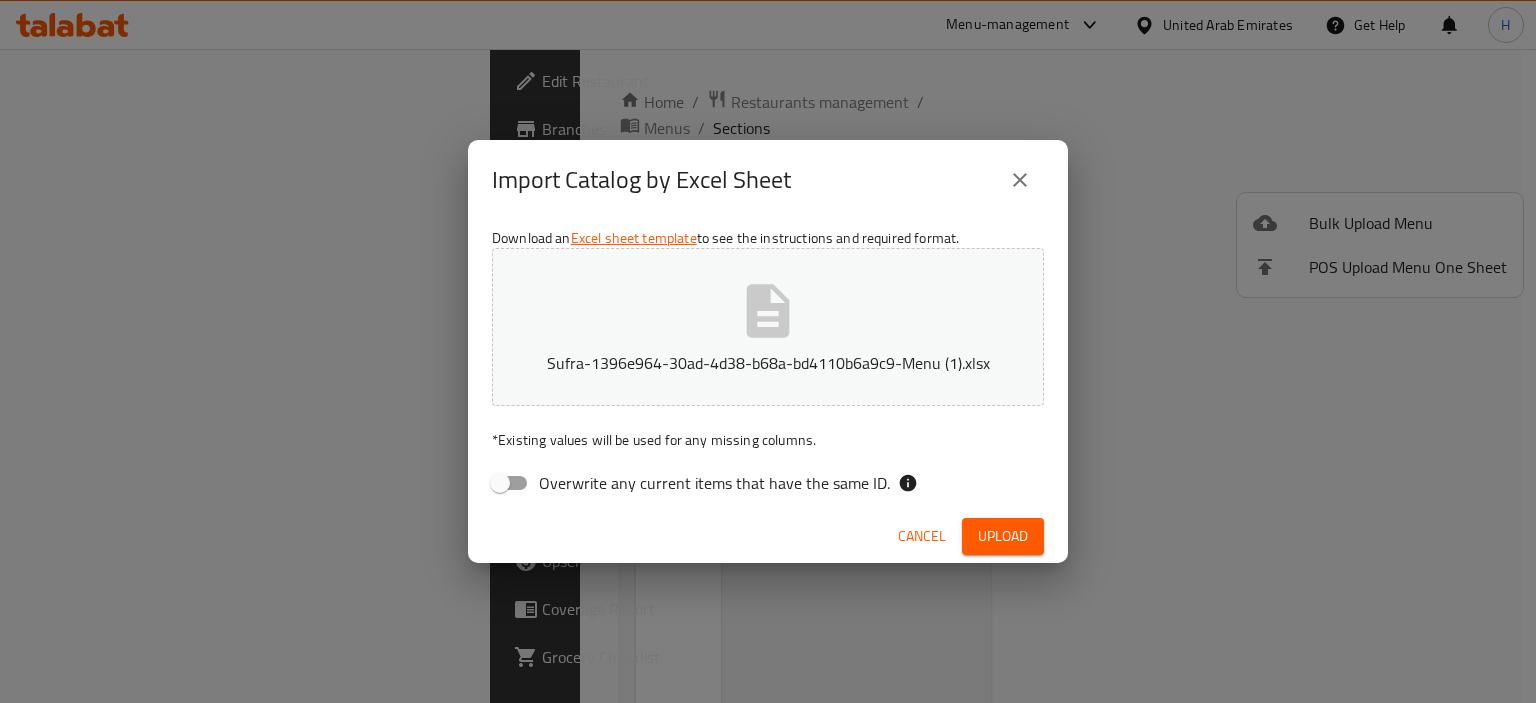 click on "Upload" at bounding box center (1003, 536) 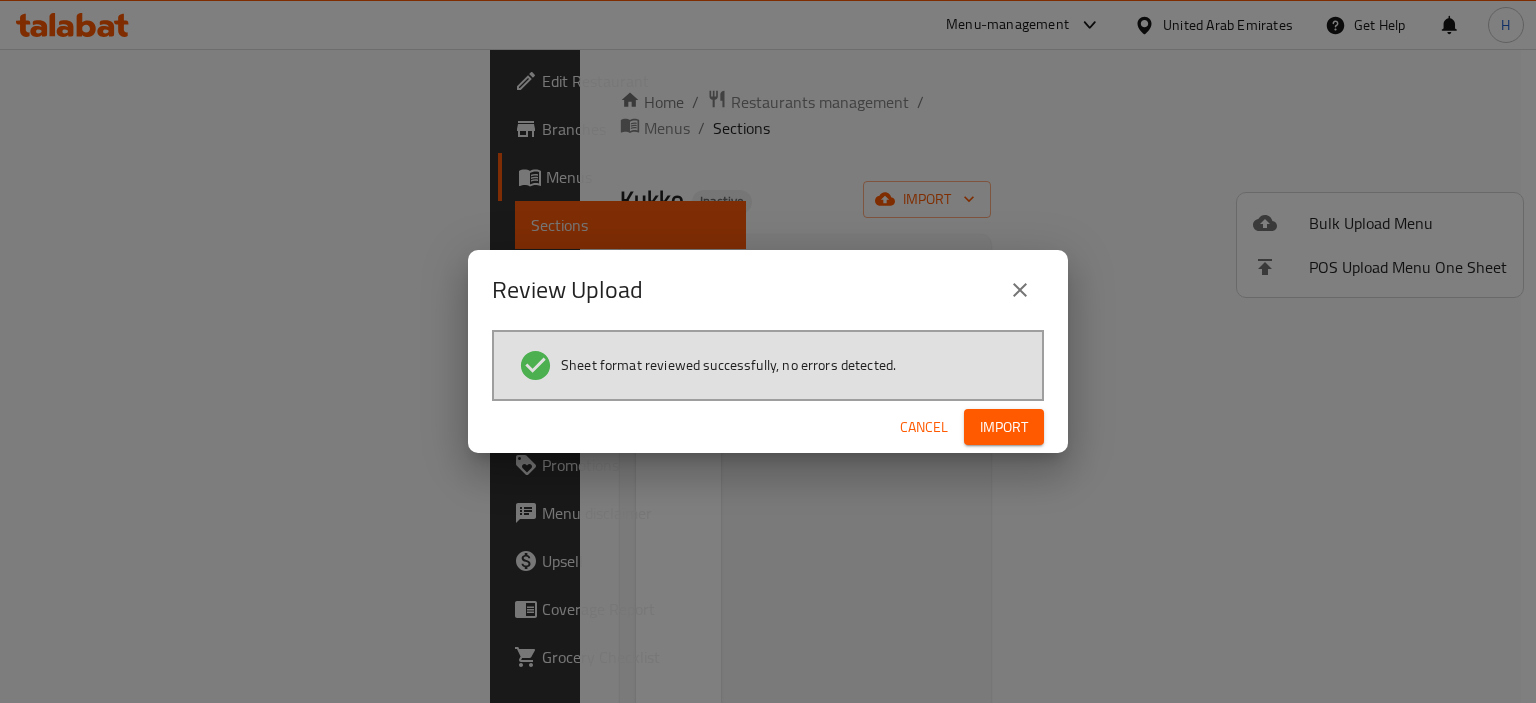 click on "Import" at bounding box center [1004, 427] 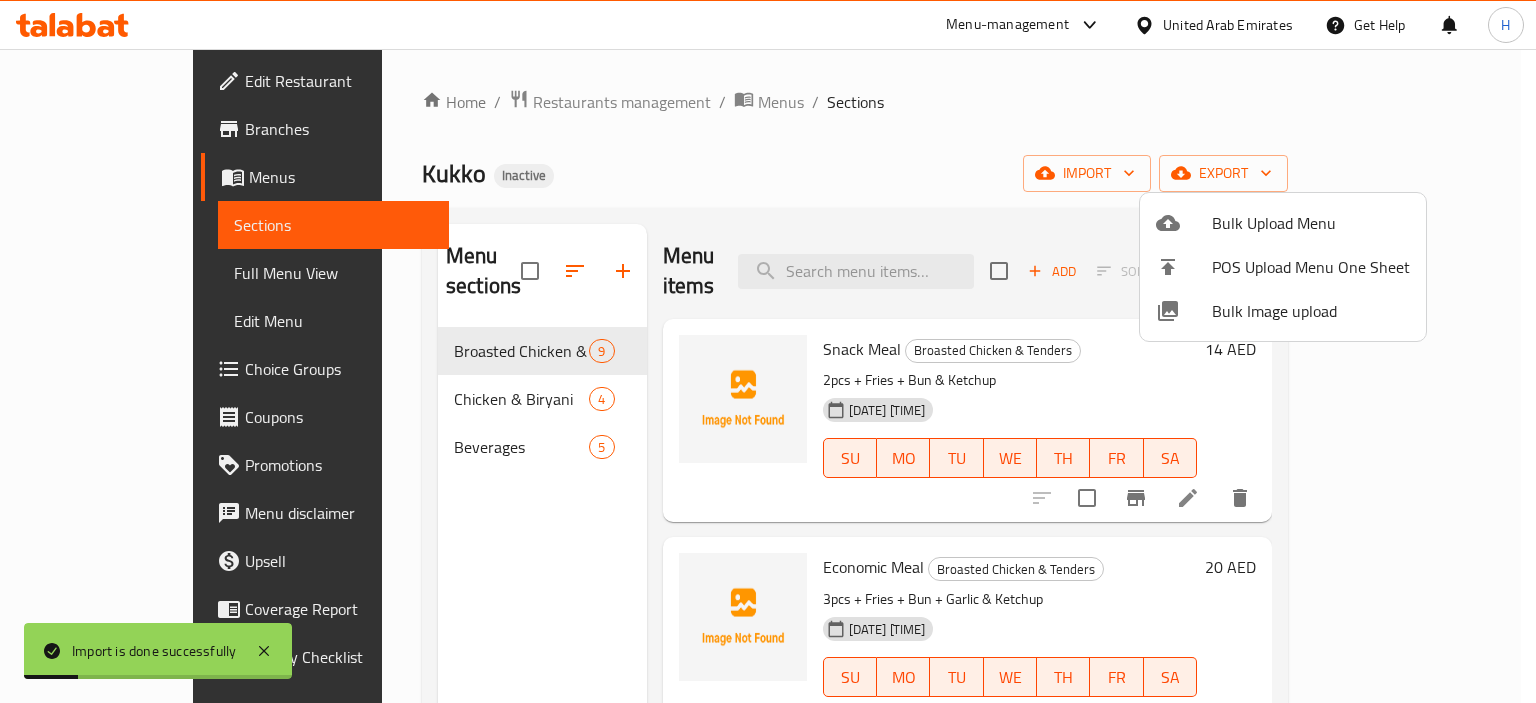 click at bounding box center (768, 351) 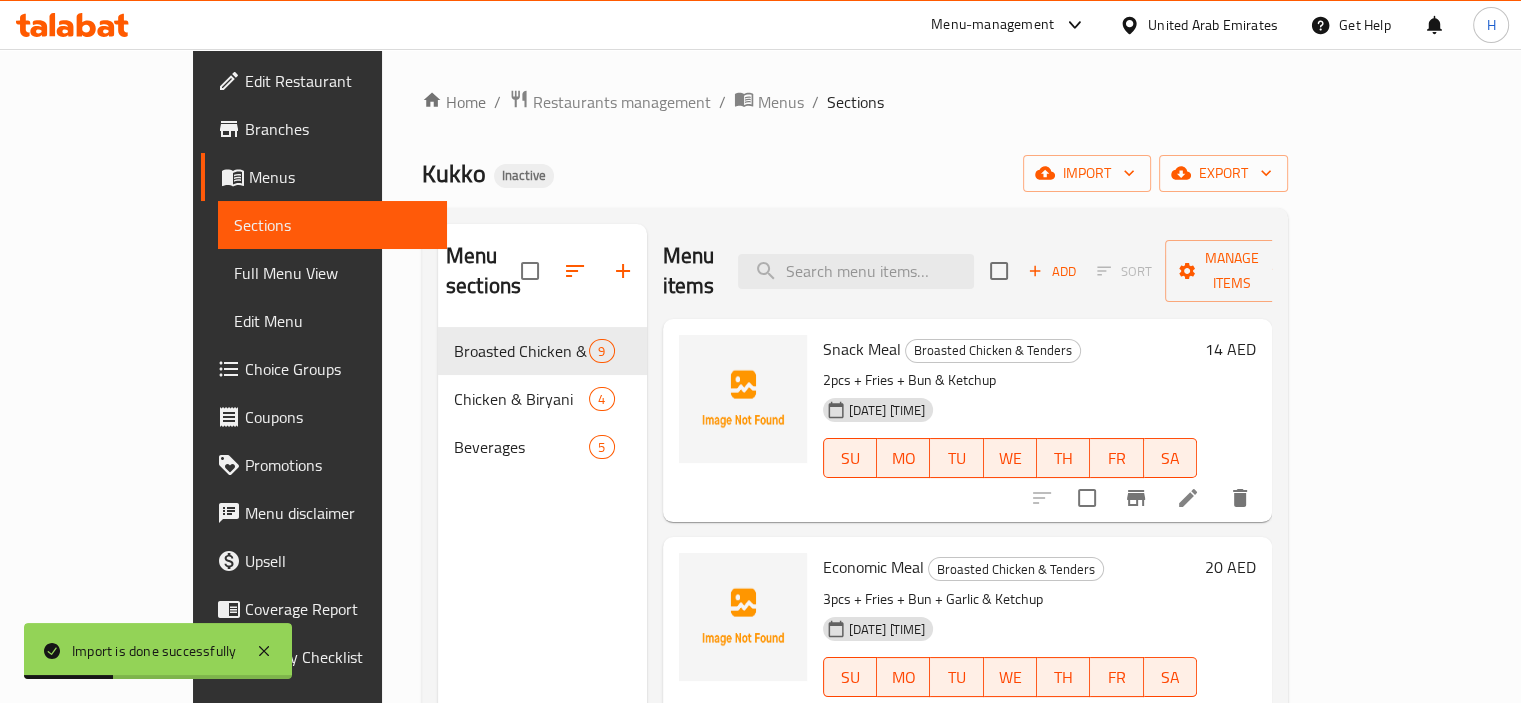 click on "Full Menu View" at bounding box center (332, 273) 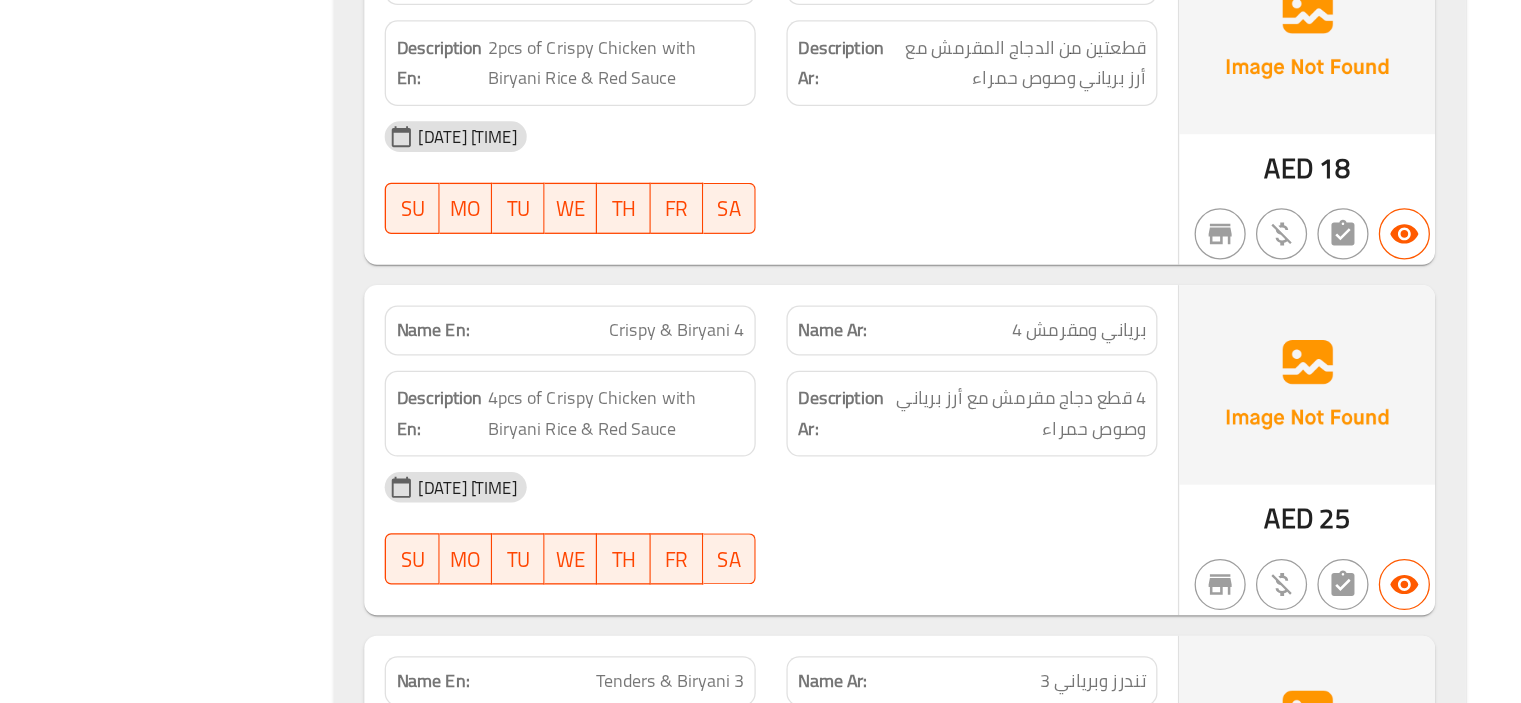 scroll, scrollTop: 2841, scrollLeft: 0, axis: vertical 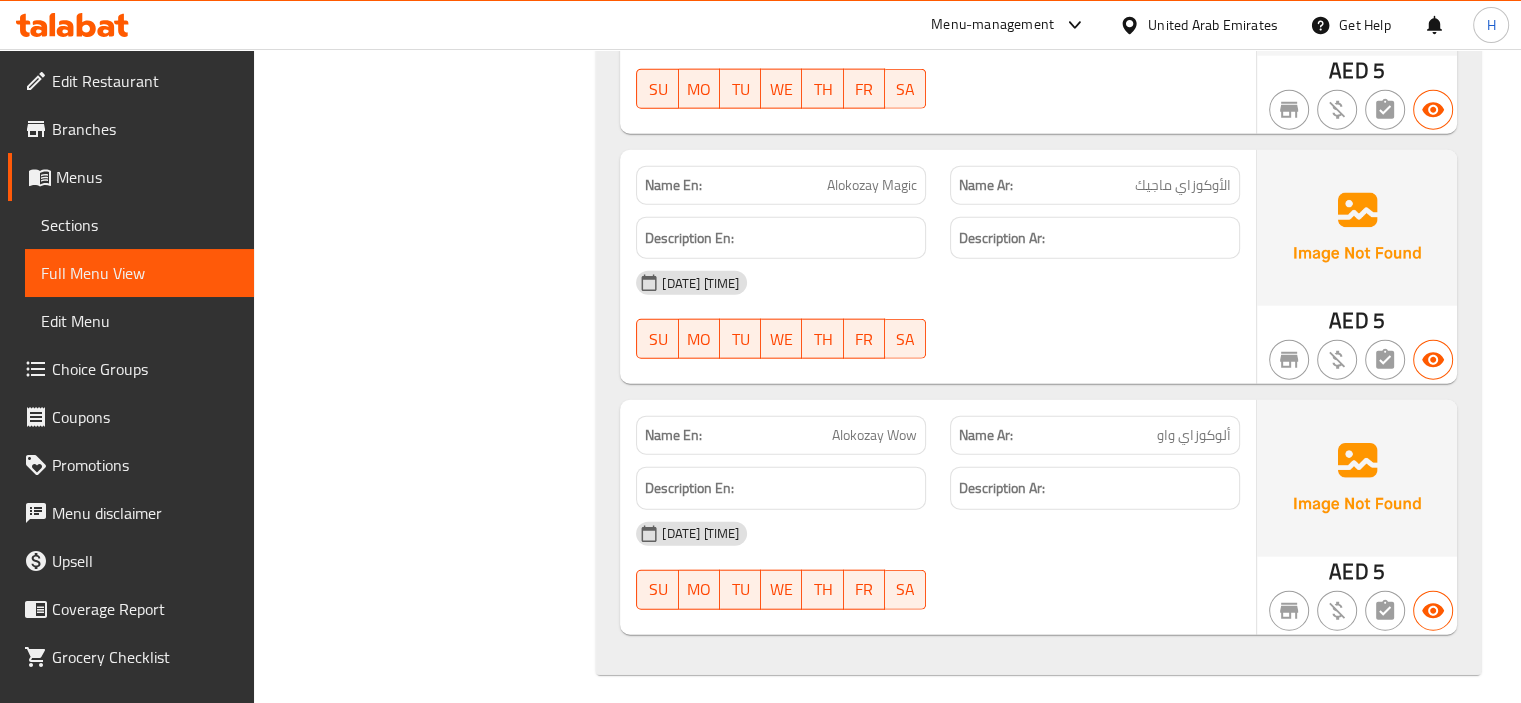 type 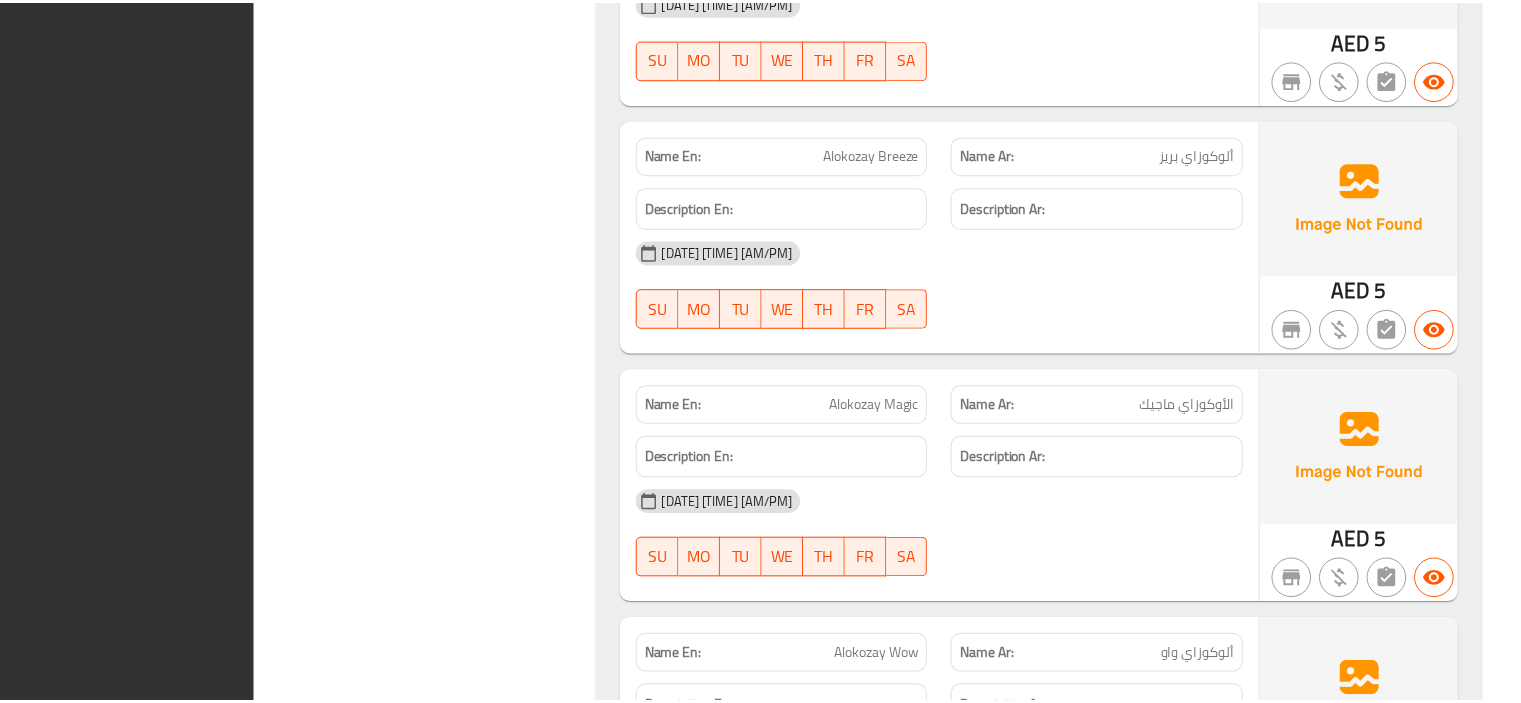 scroll, scrollTop: 4728, scrollLeft: 0, axis: vertical 